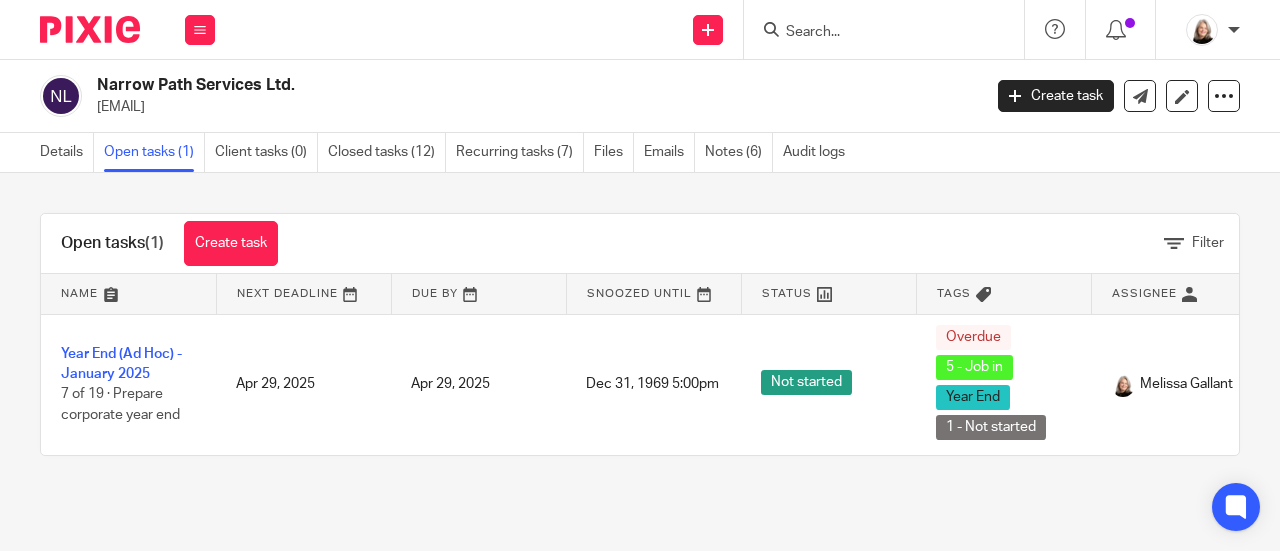 scroll, scrollTop: 0, scrollLeft: 0, axis: both 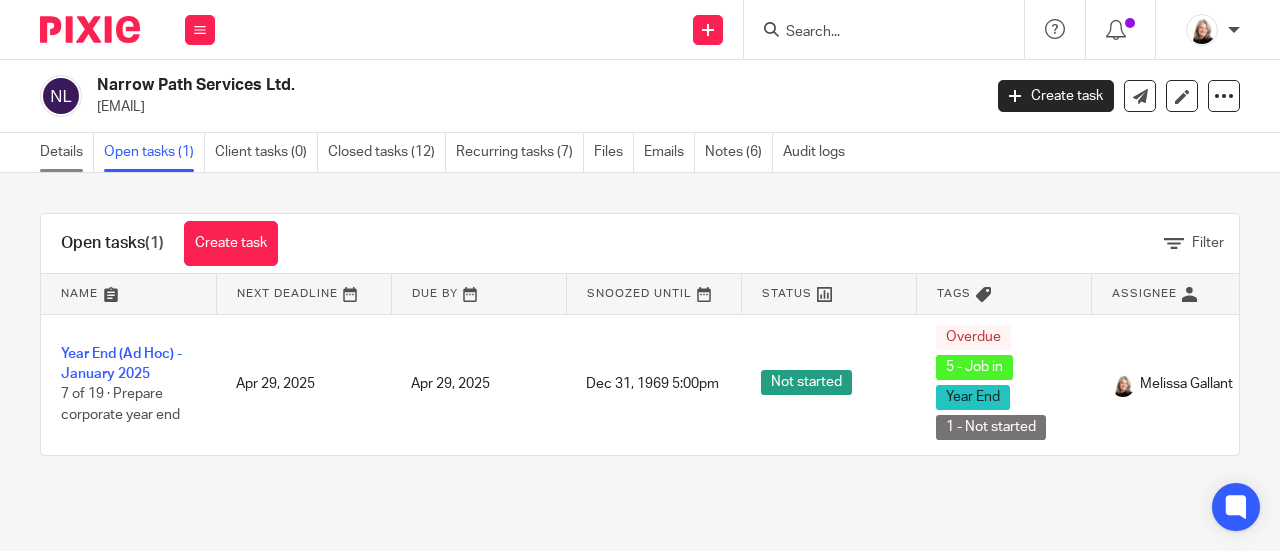 click on "Details" at bounding box center (67, 152) 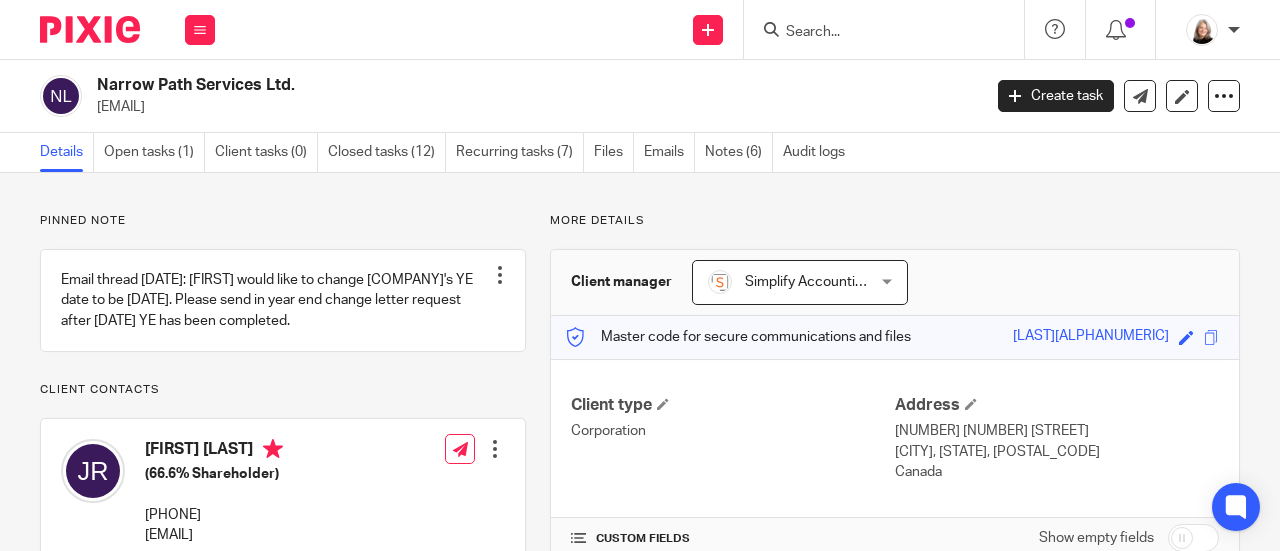 scroll, scrollTop: 0, scrollLeft: 0, axis: both 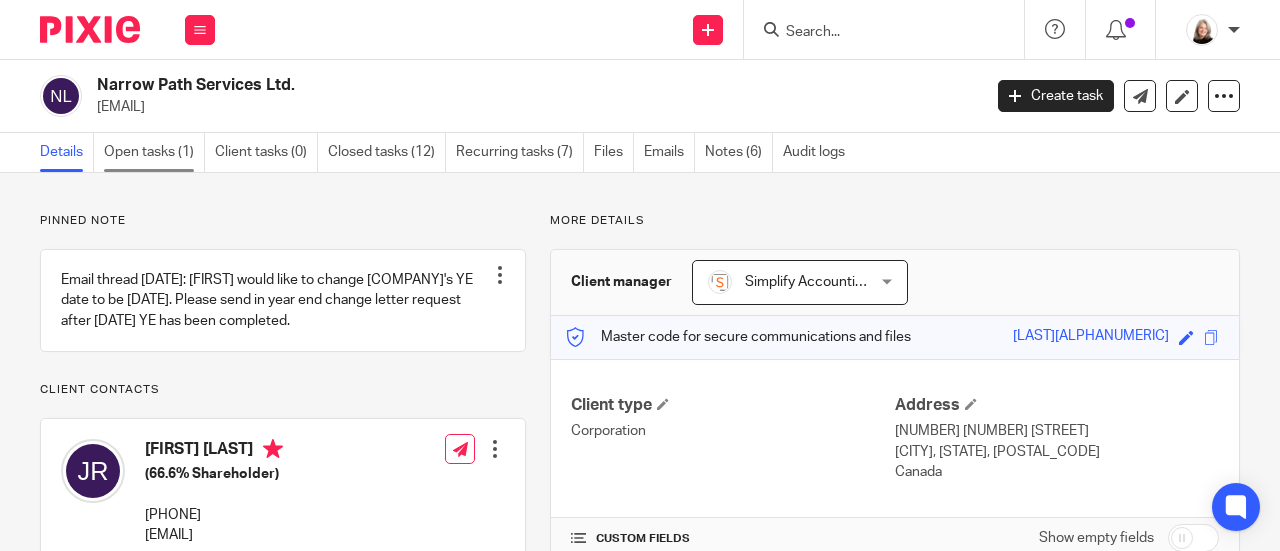 click on "Open tasks (1)" at bounding box center [154, 152] 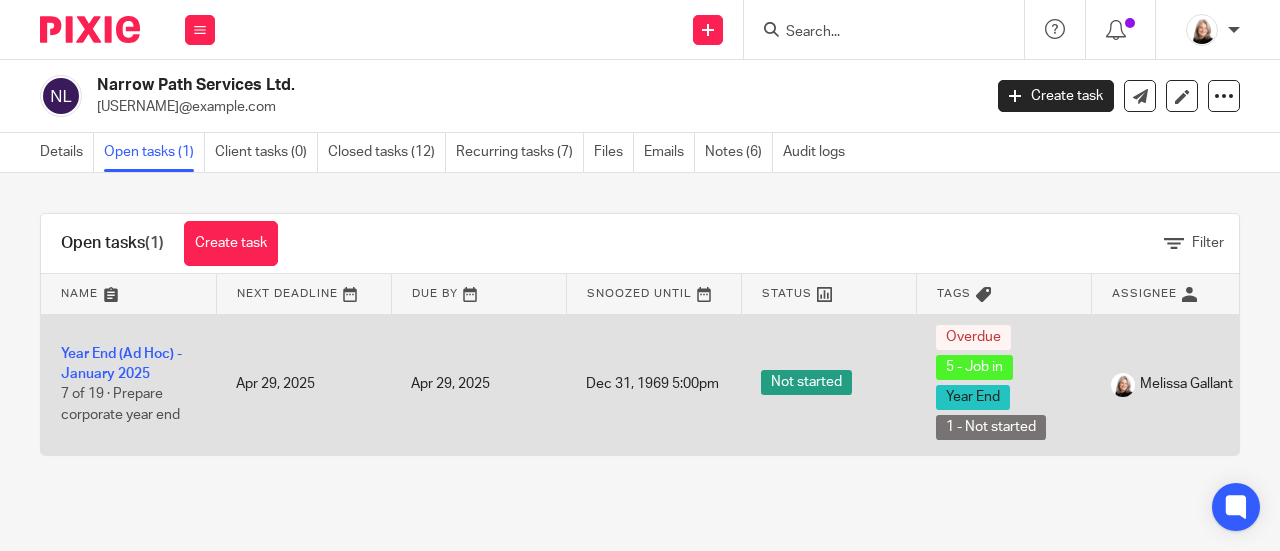 scroll, scrollTop: 0, scrollLeft: 0, axis: both 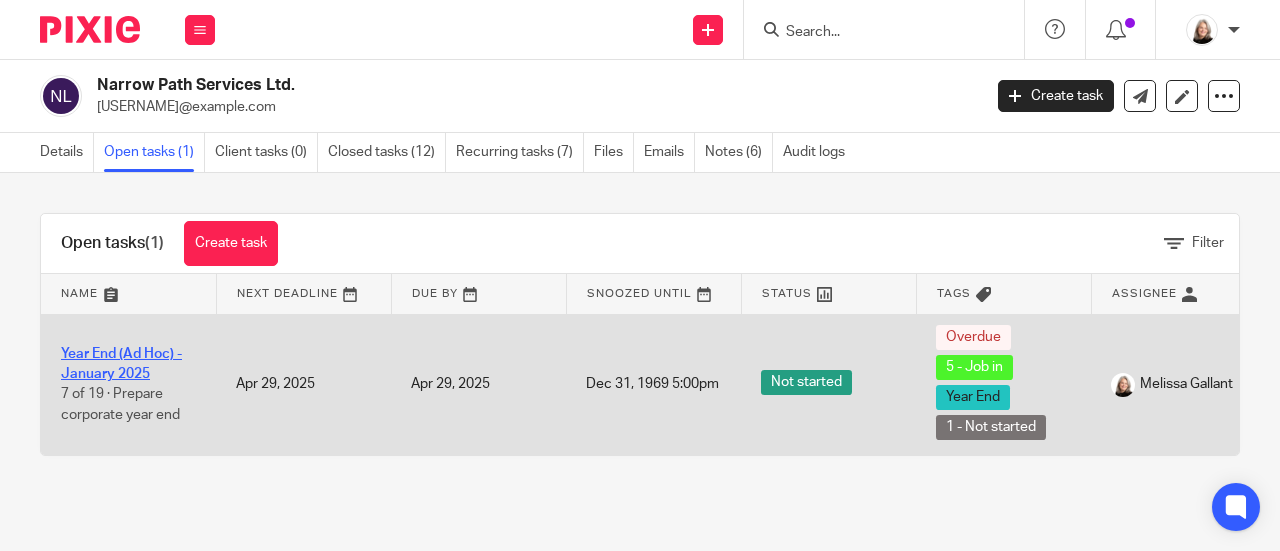 click on "Year End (Ad Hoc) - January 2025" at bounding box center (121, 364) 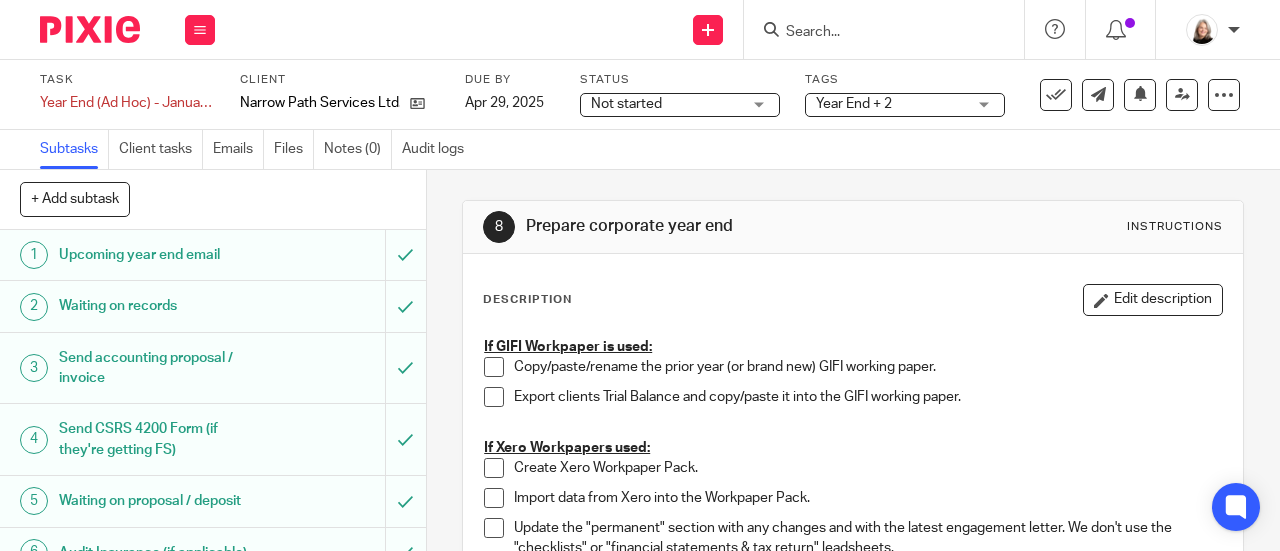 scroll, scrollTop: 0, scrollLeft: 0, axis: both 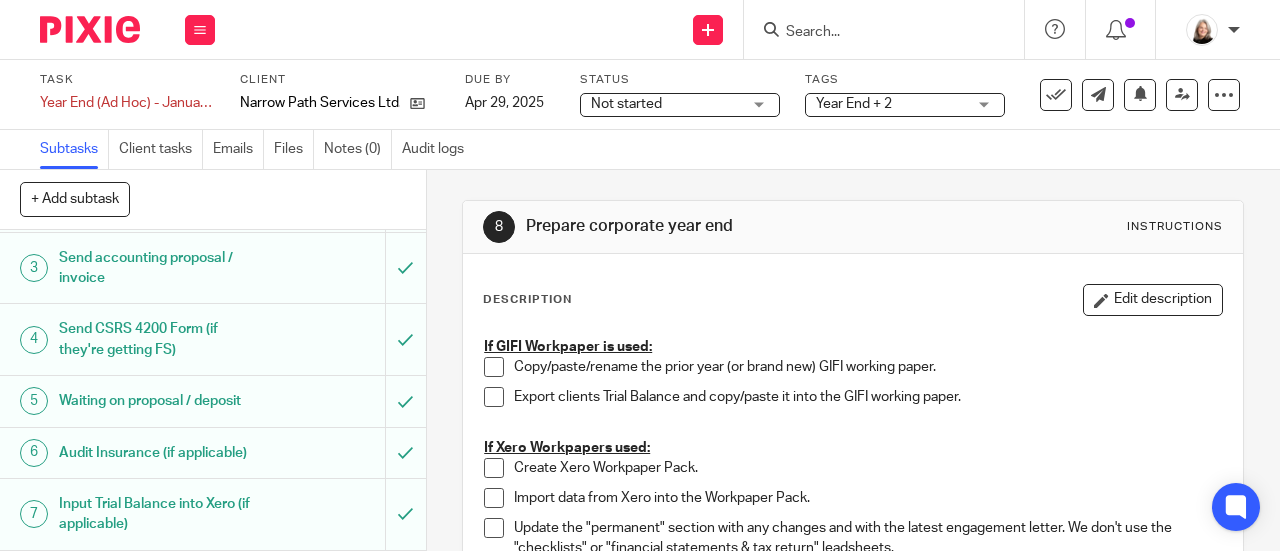 click on "Send CSRS 4200 Form (if they're getting FS)" at bounding box center (161, 339) 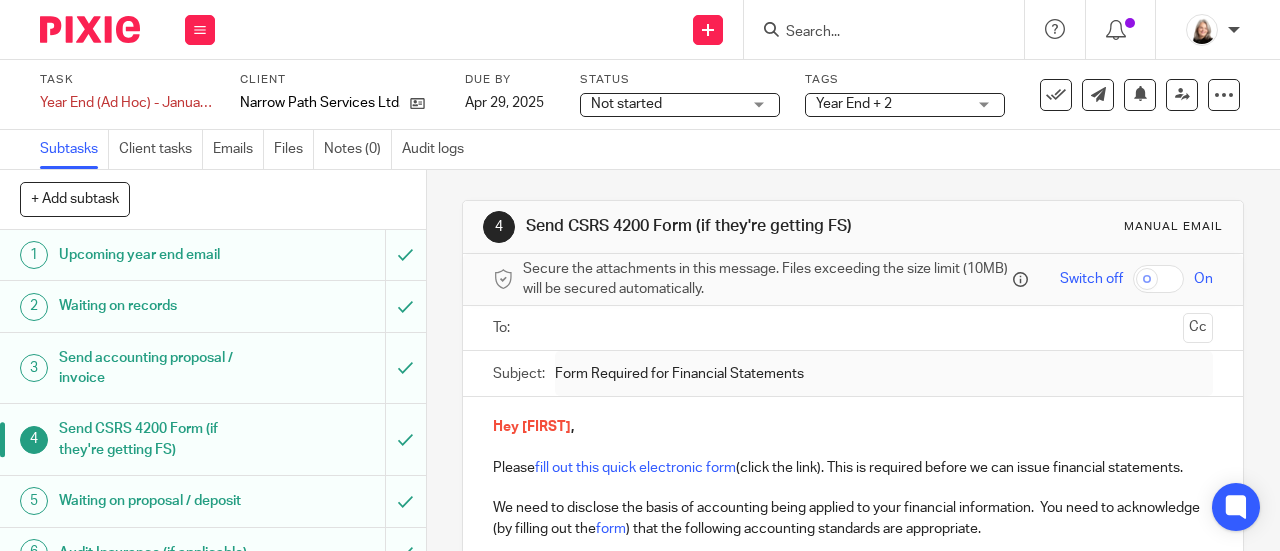 scroll, scrollTop: 0, scrollLeft: 0, axis: both 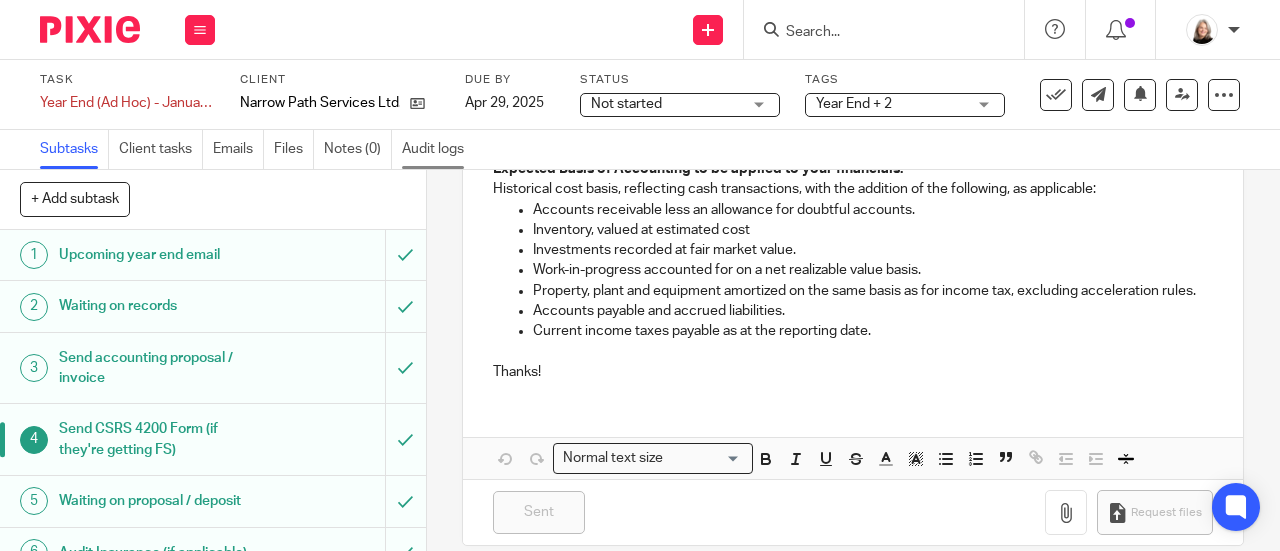 click on "Audit logs" at bounding box center (438, 149) 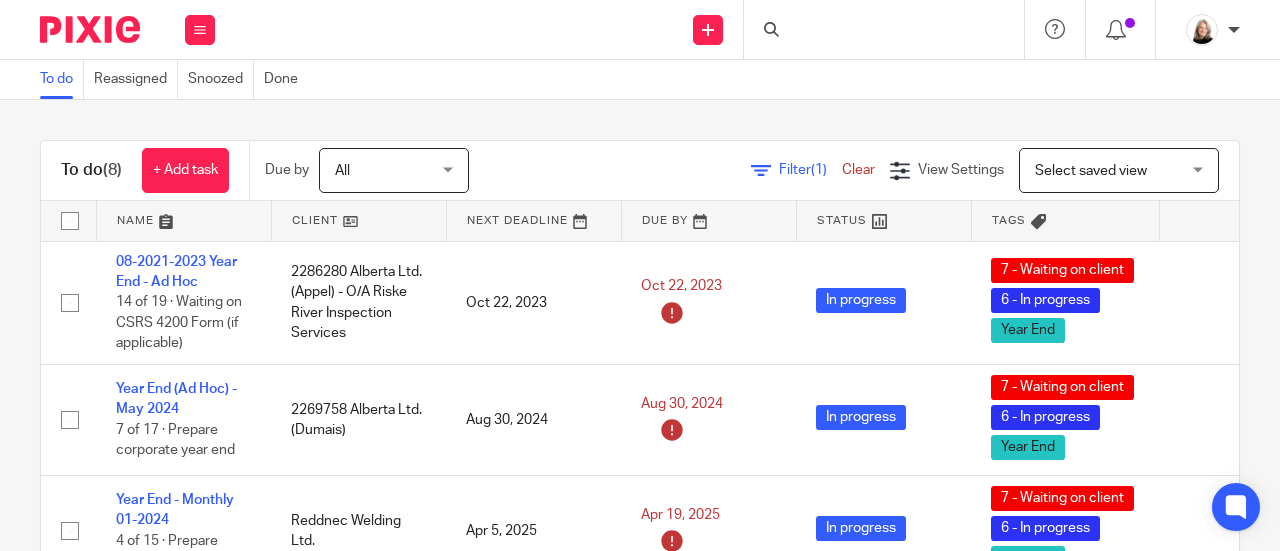 scroll, scrollTop: 0, scrollLeft: 0, axis: both 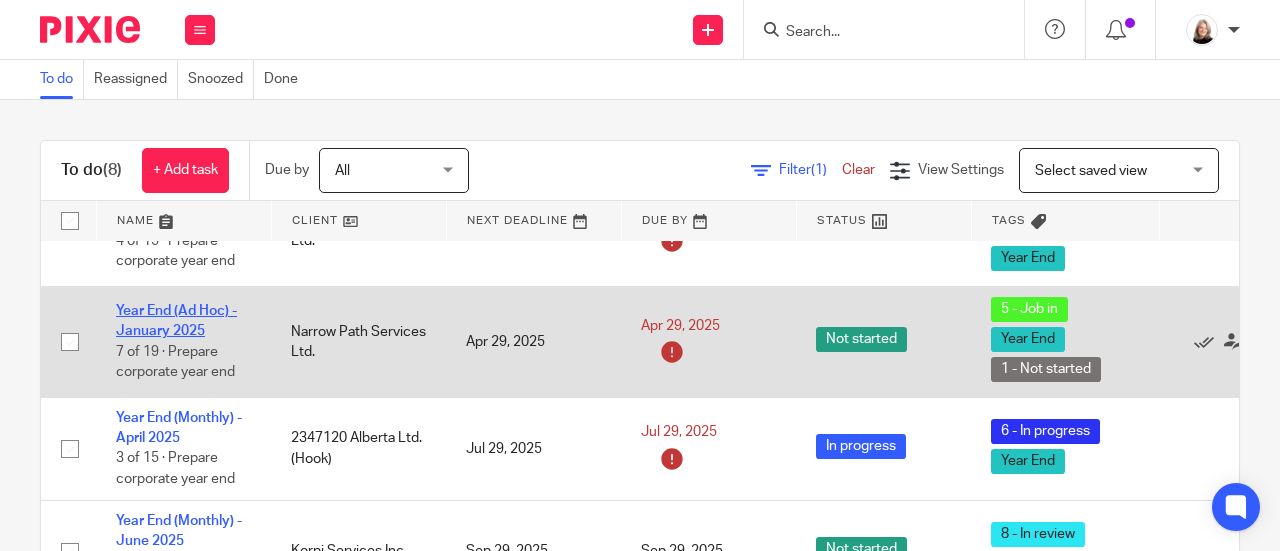 click on "Year End (Ad Hoc) - January 2025" at bounding box center [176, 321] 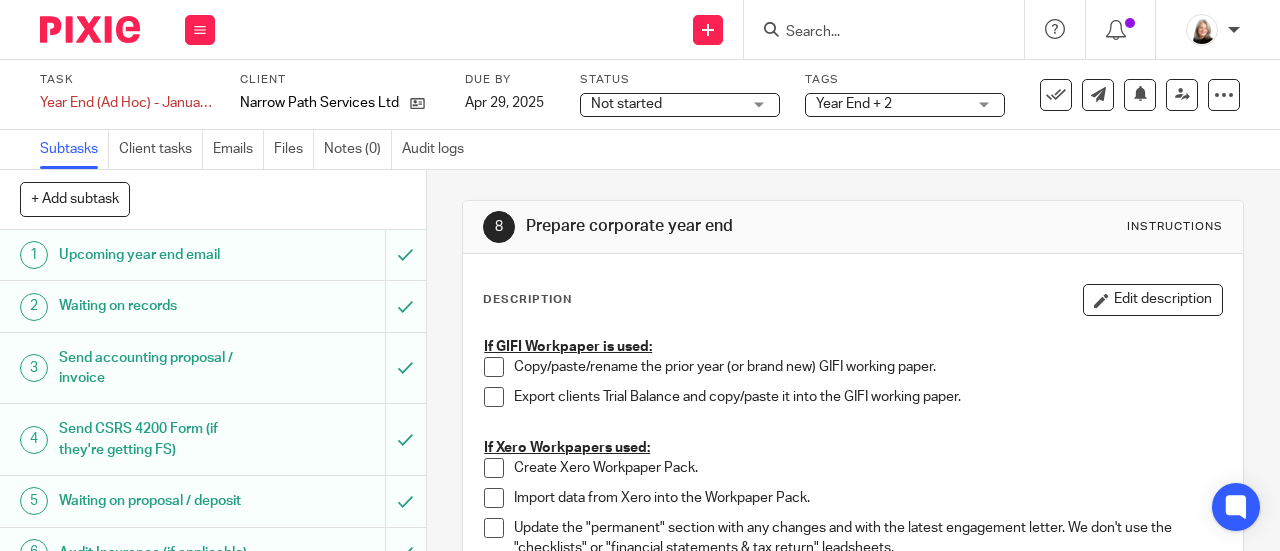 scroll, scrollTop: 0, scrollLeft: 0, axis: both 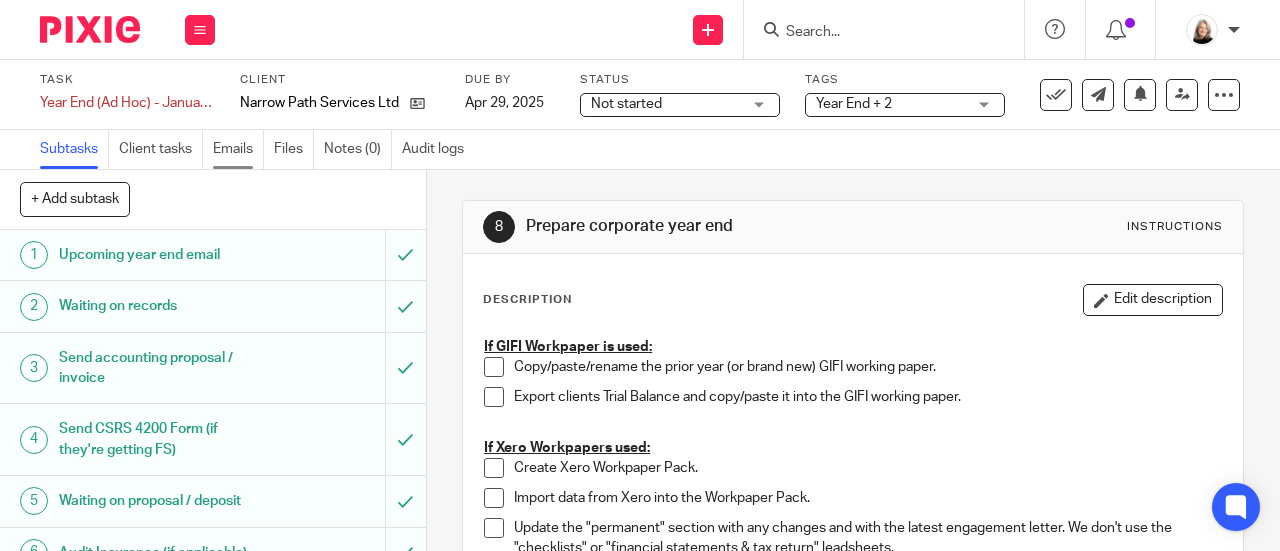 click on "Emails" at bounding box center (238, 149) 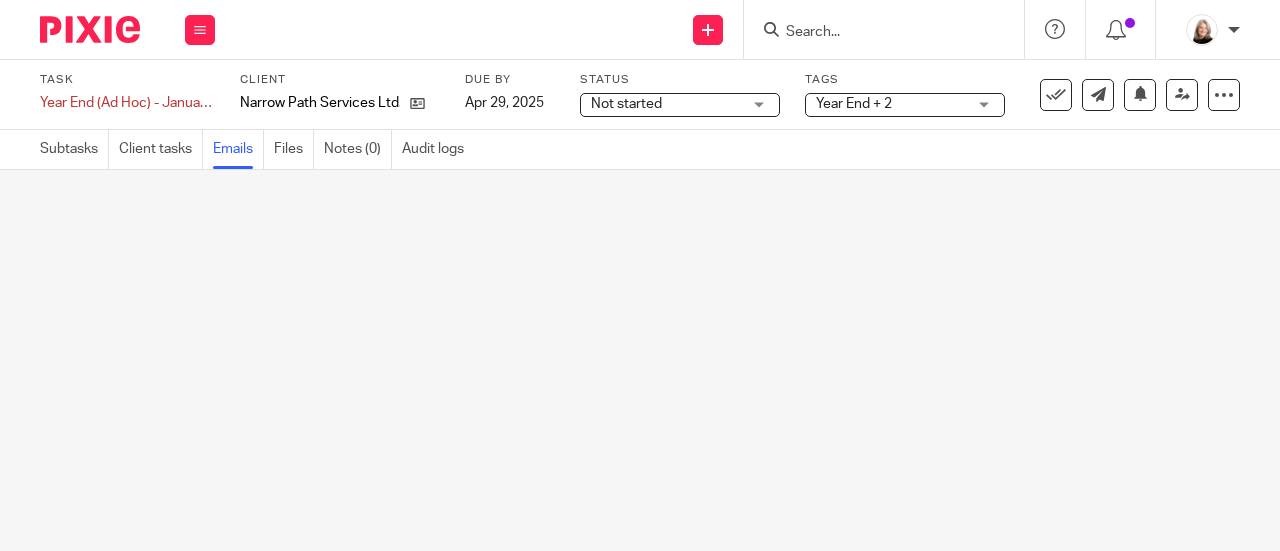 scroll, scrollTop: 0, scrollLeft: 0, axis: both 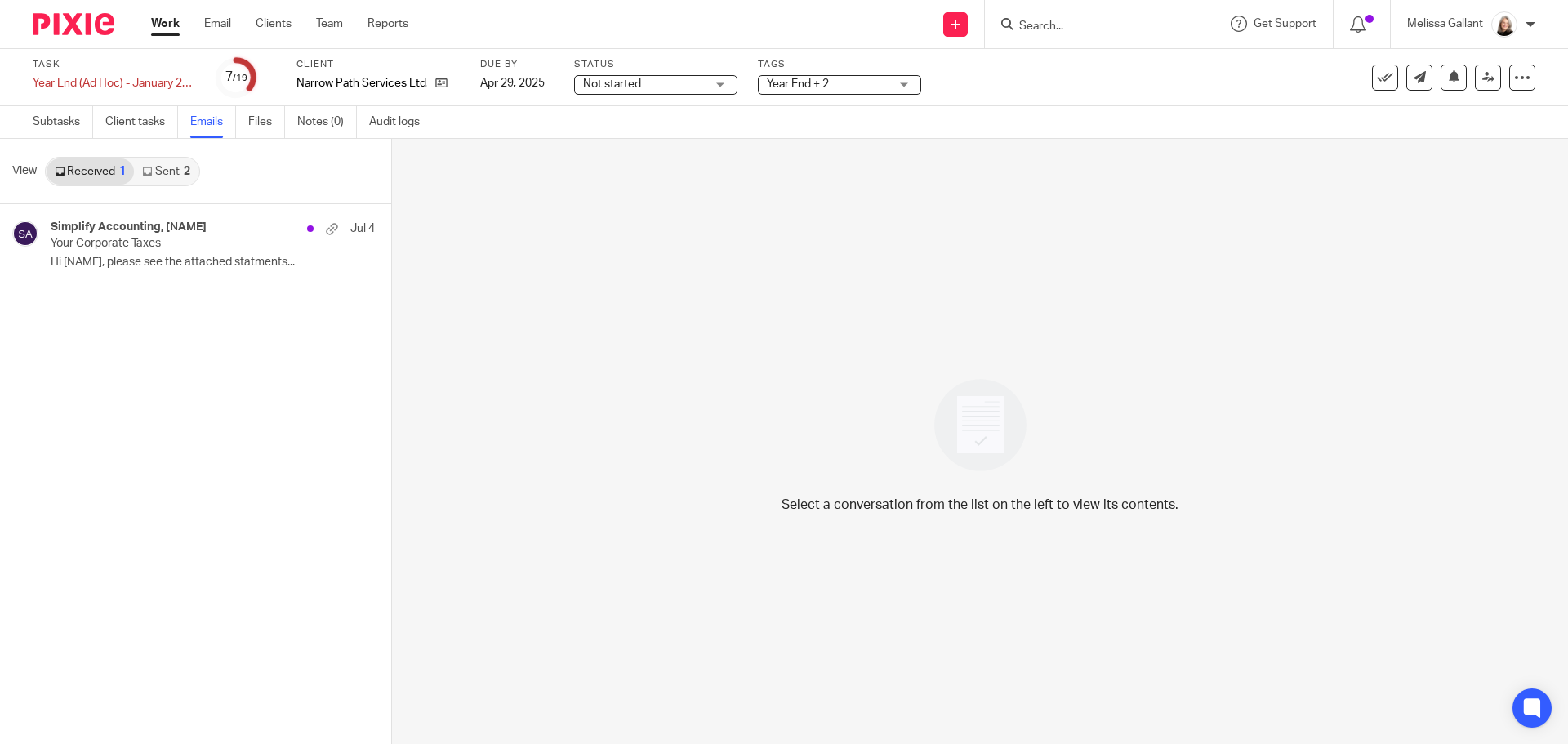click at bounding box center (74, 24) 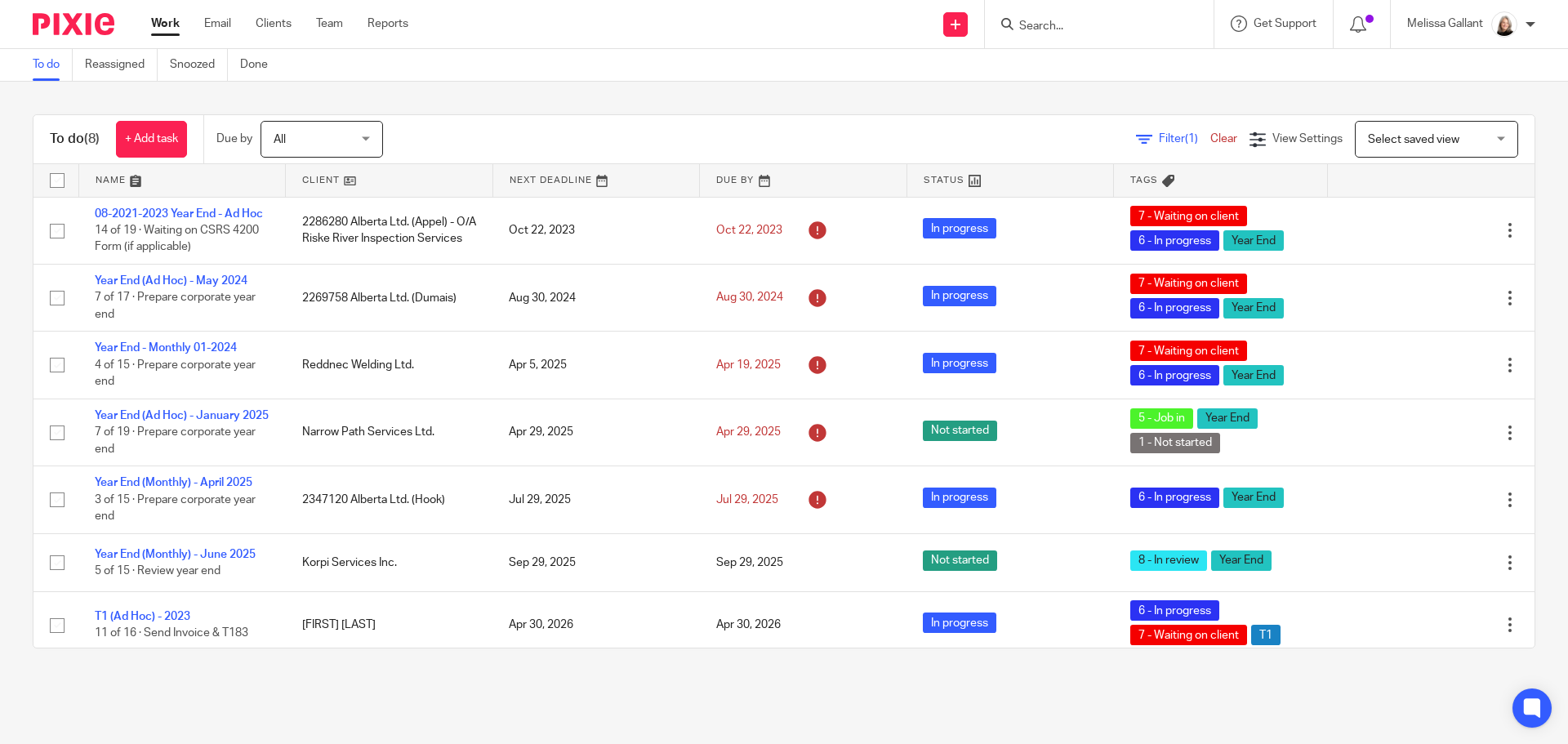 scroll, scrollTop: 0, scrollLeft: 0, axis: both 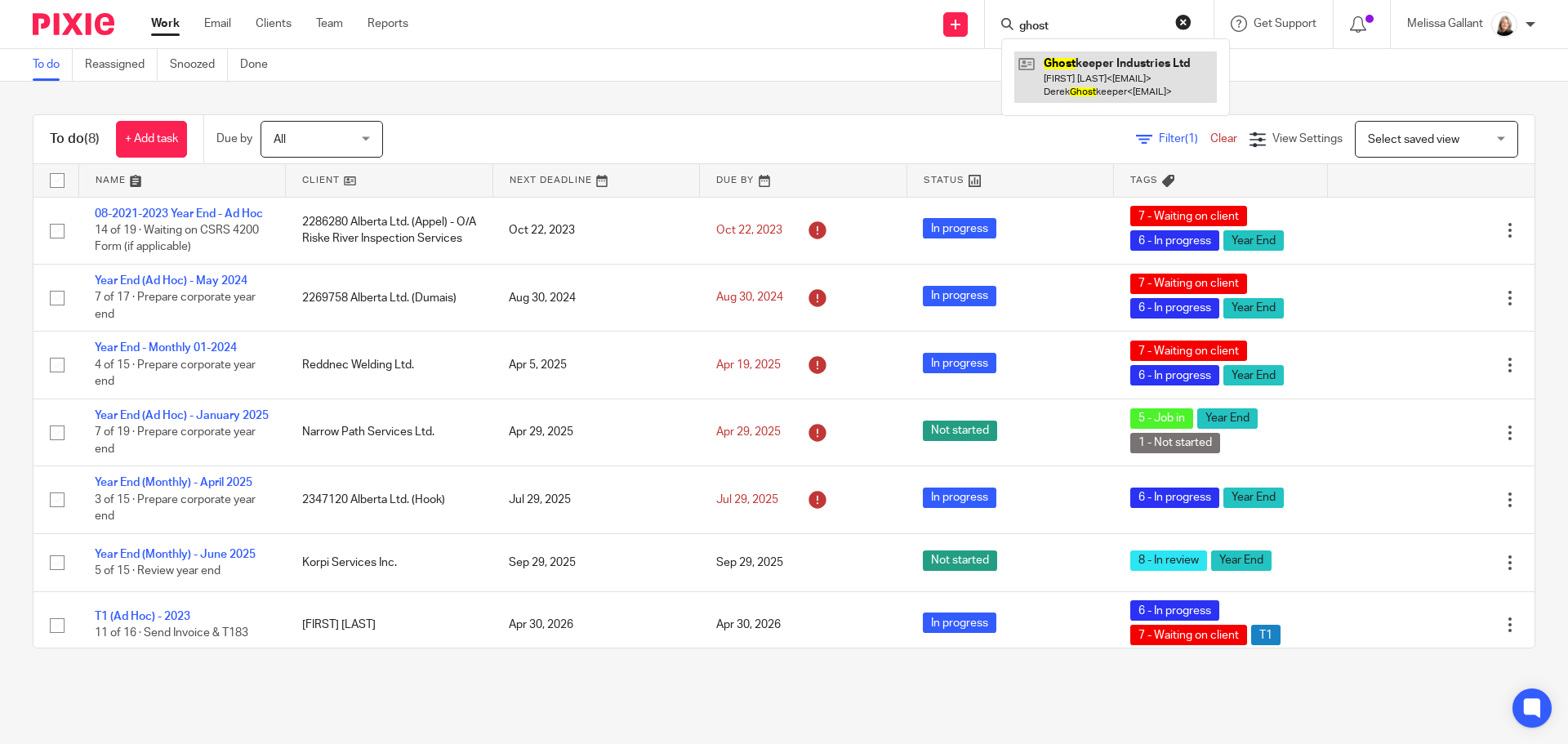 type on "ghost" 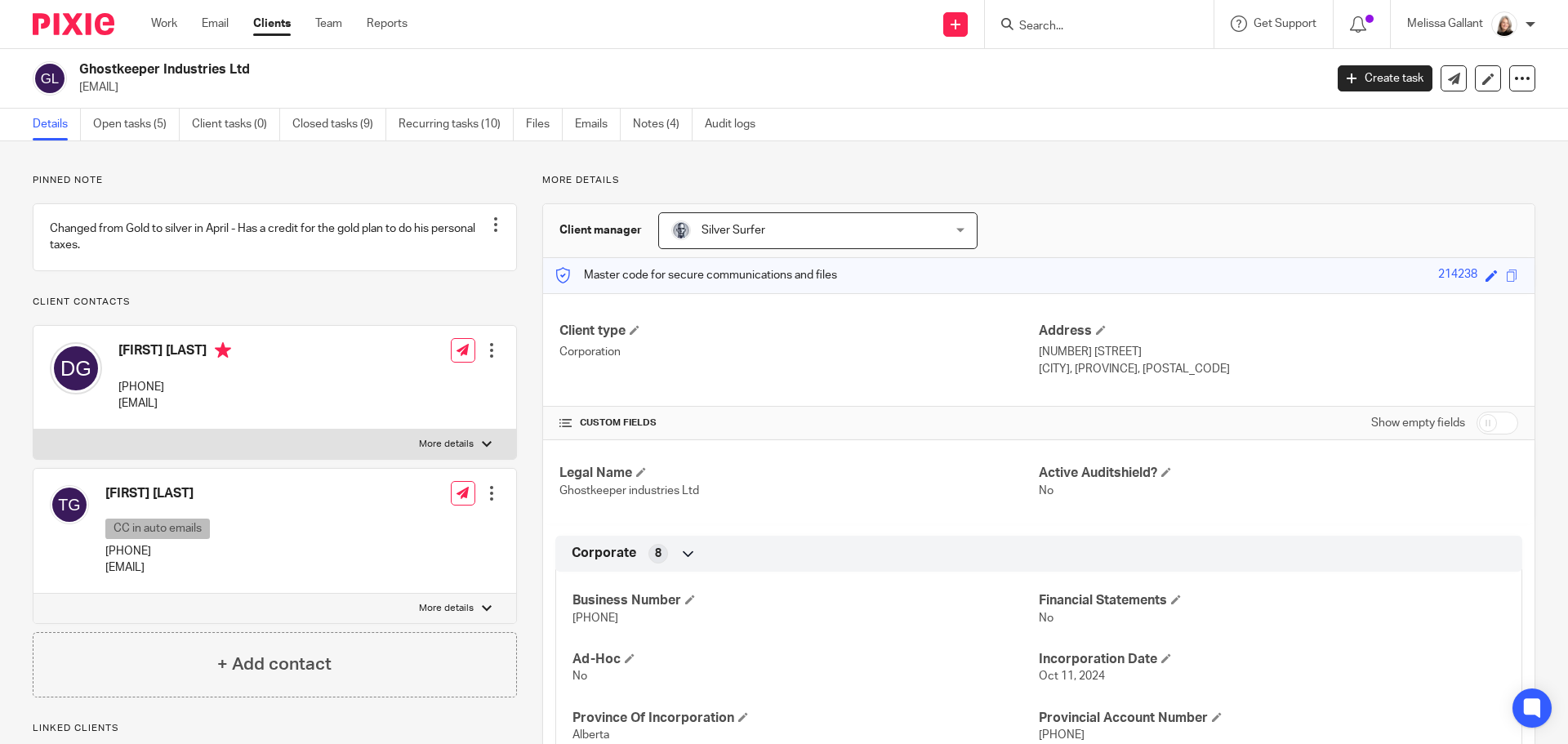 scroll, scrollTop: 0, scrollLeft: 0, axis: both 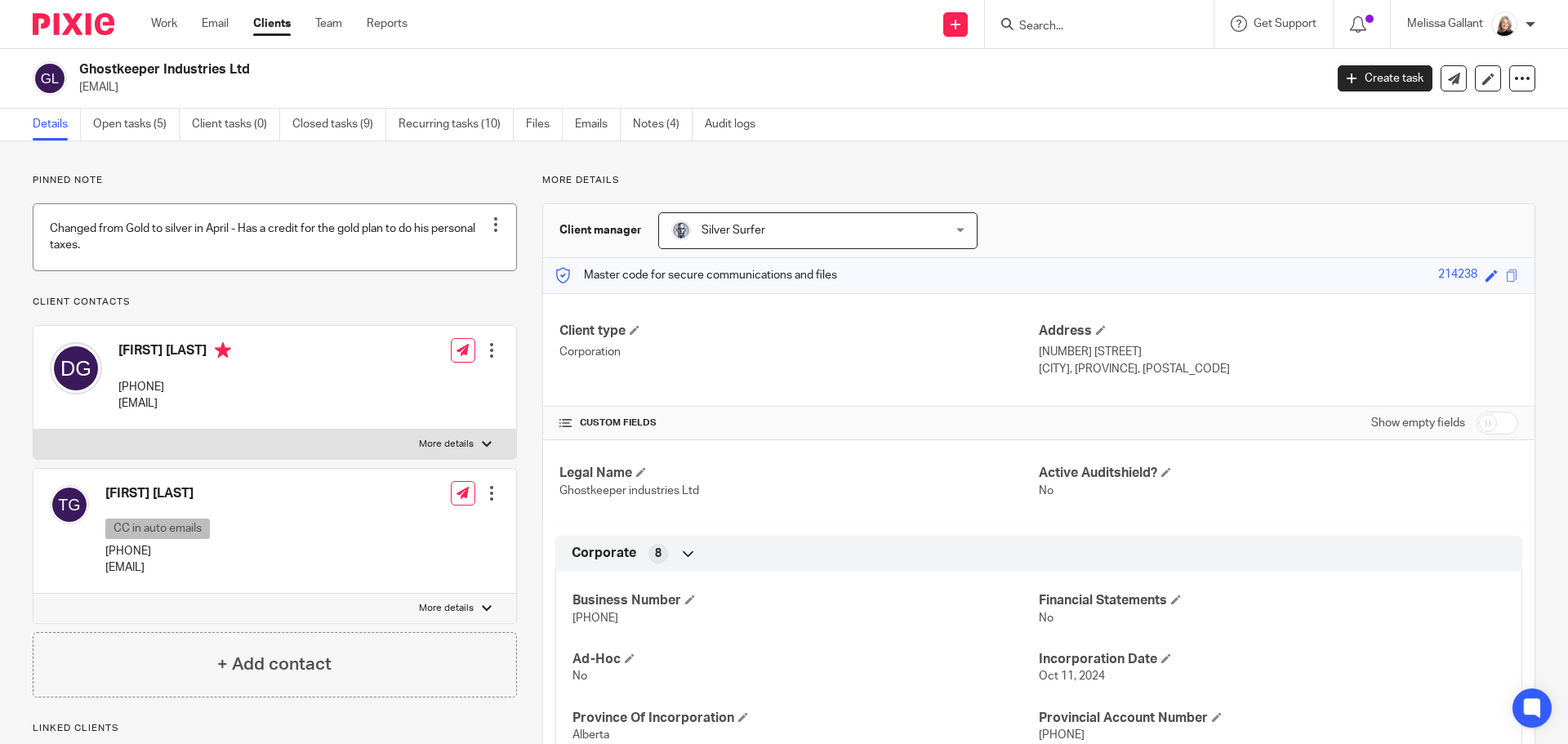 click at bounding box center (274, 237) 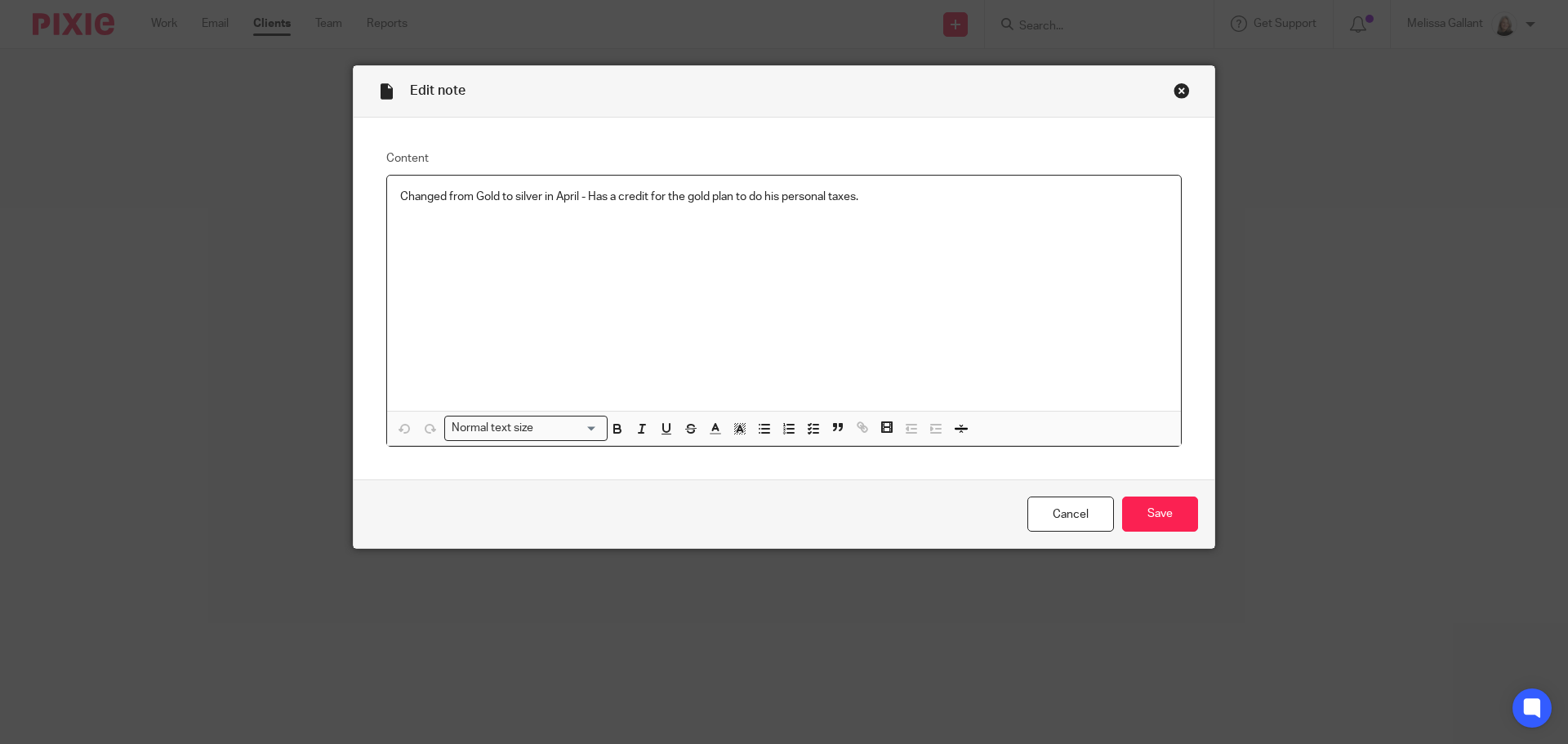 scroll, scrollTop: 0, scrollLeft: 0, axis: both 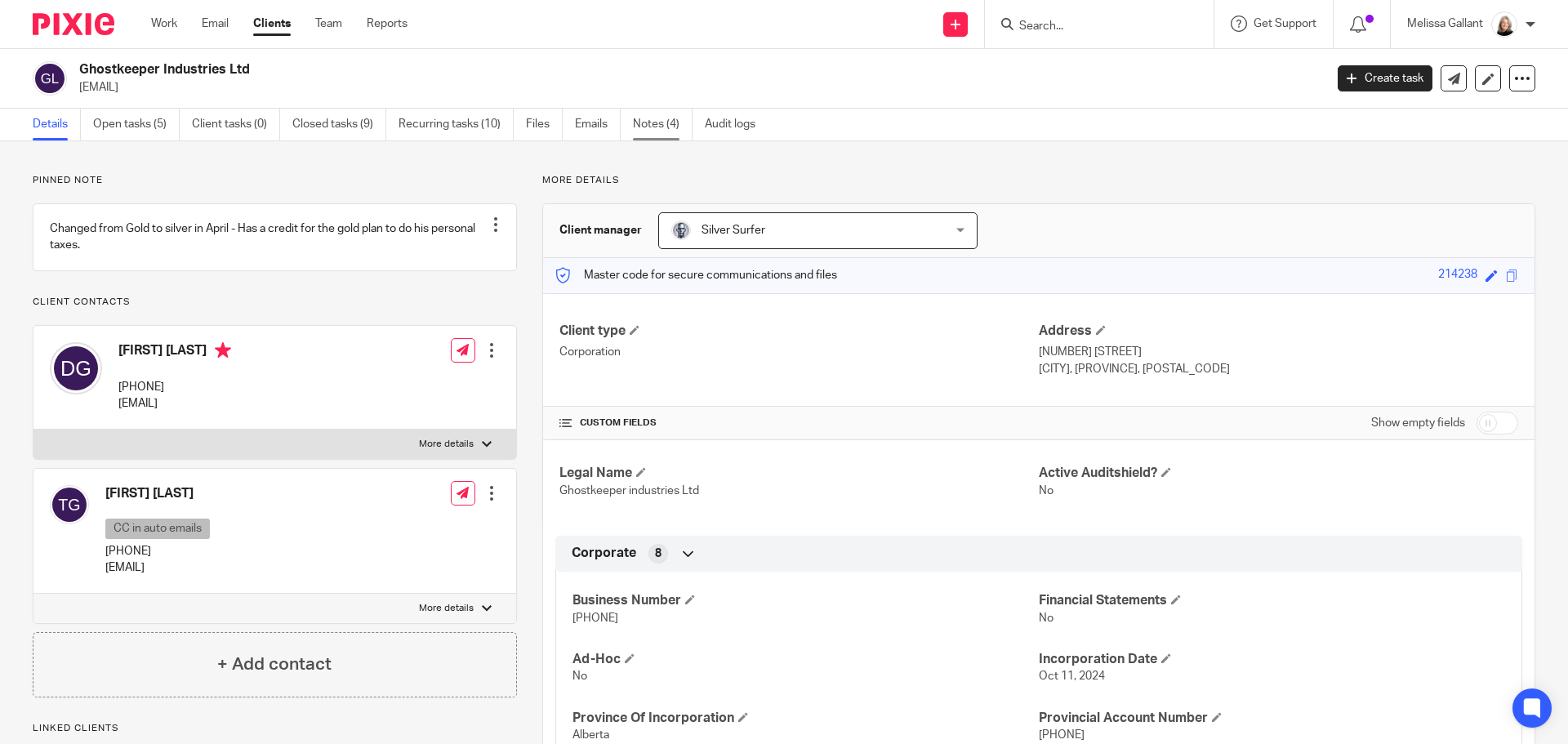 click on "Notes (4)" at bounding box center [662, 124] 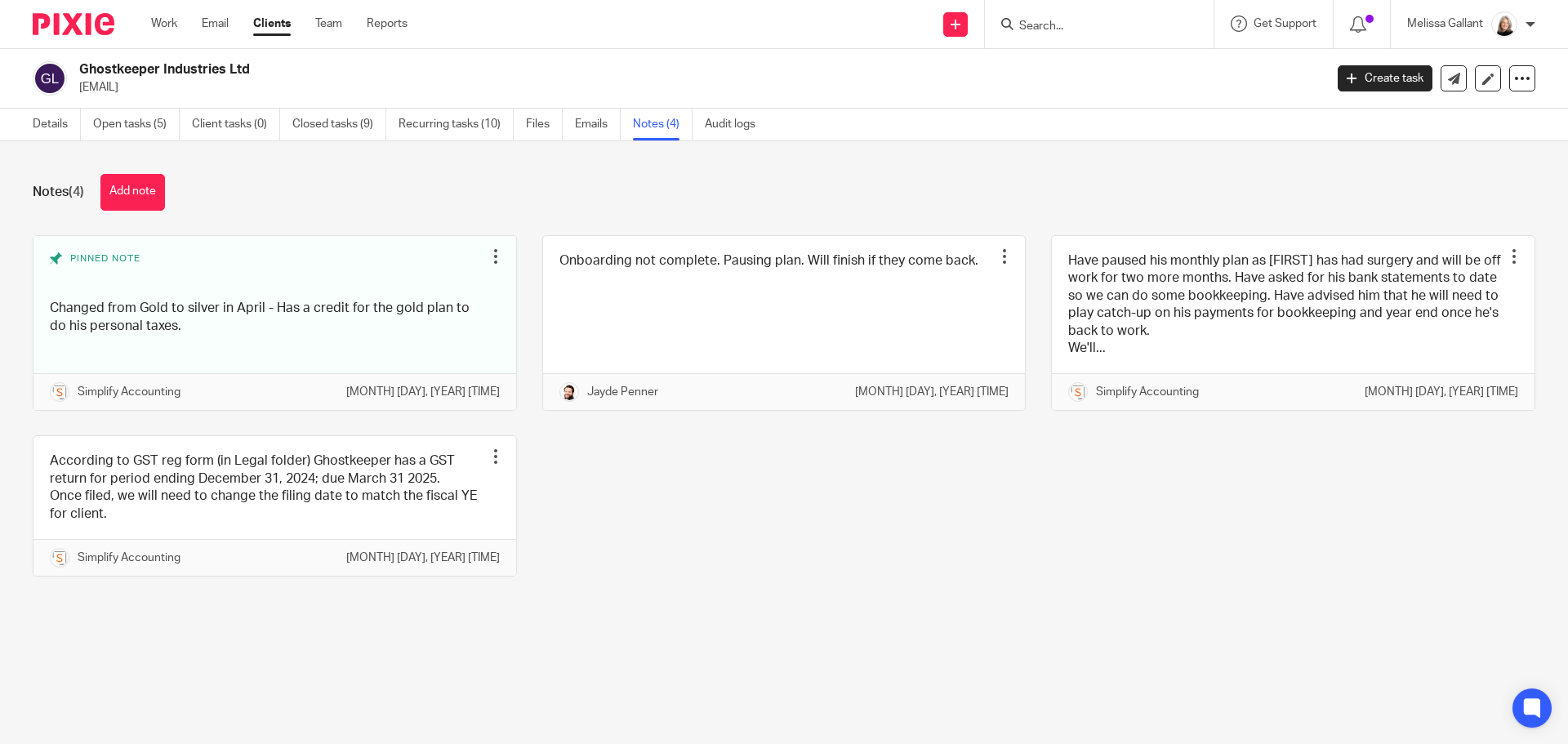 scroll, scrollTop: 0, scrollLeft: 0, axis: both 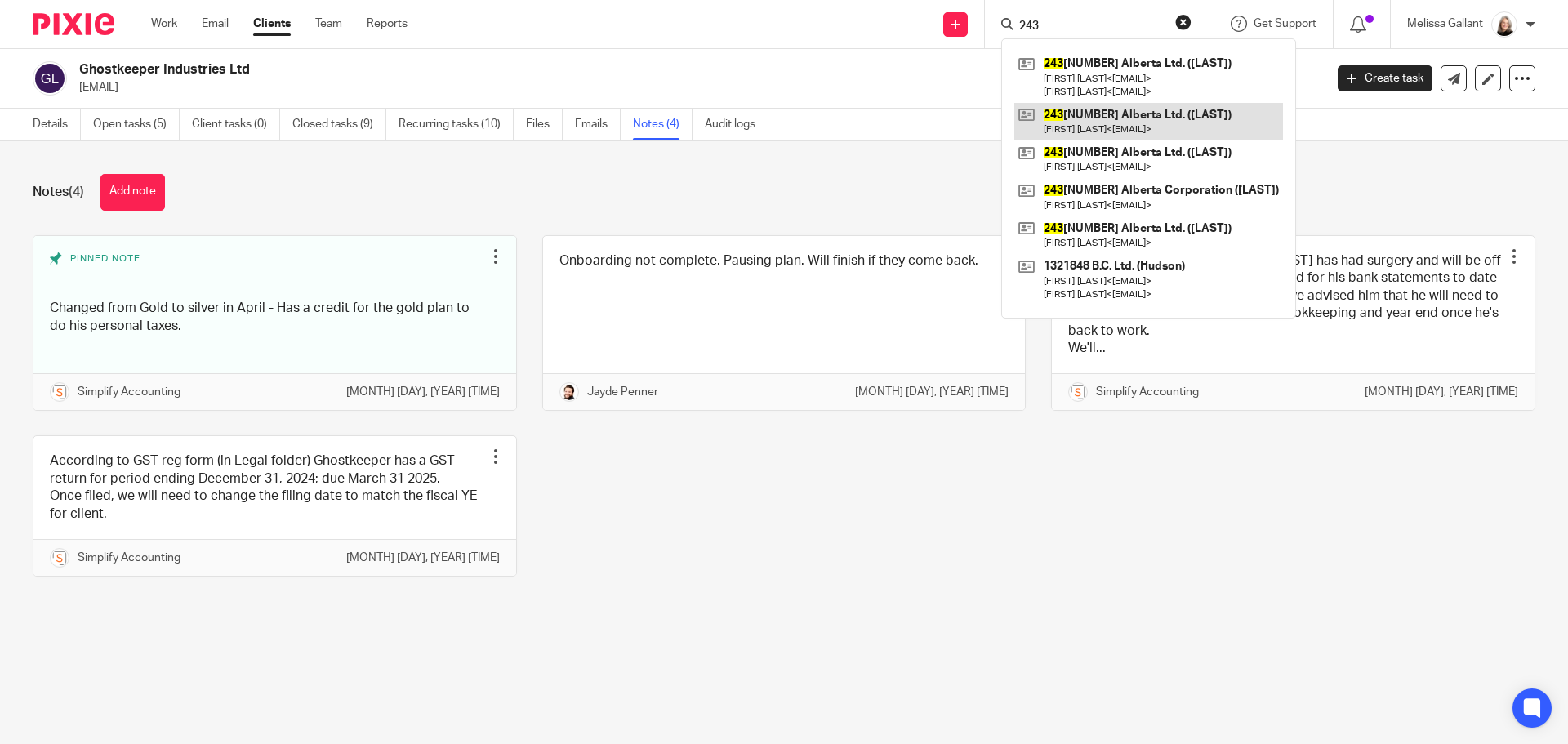 type on "243" 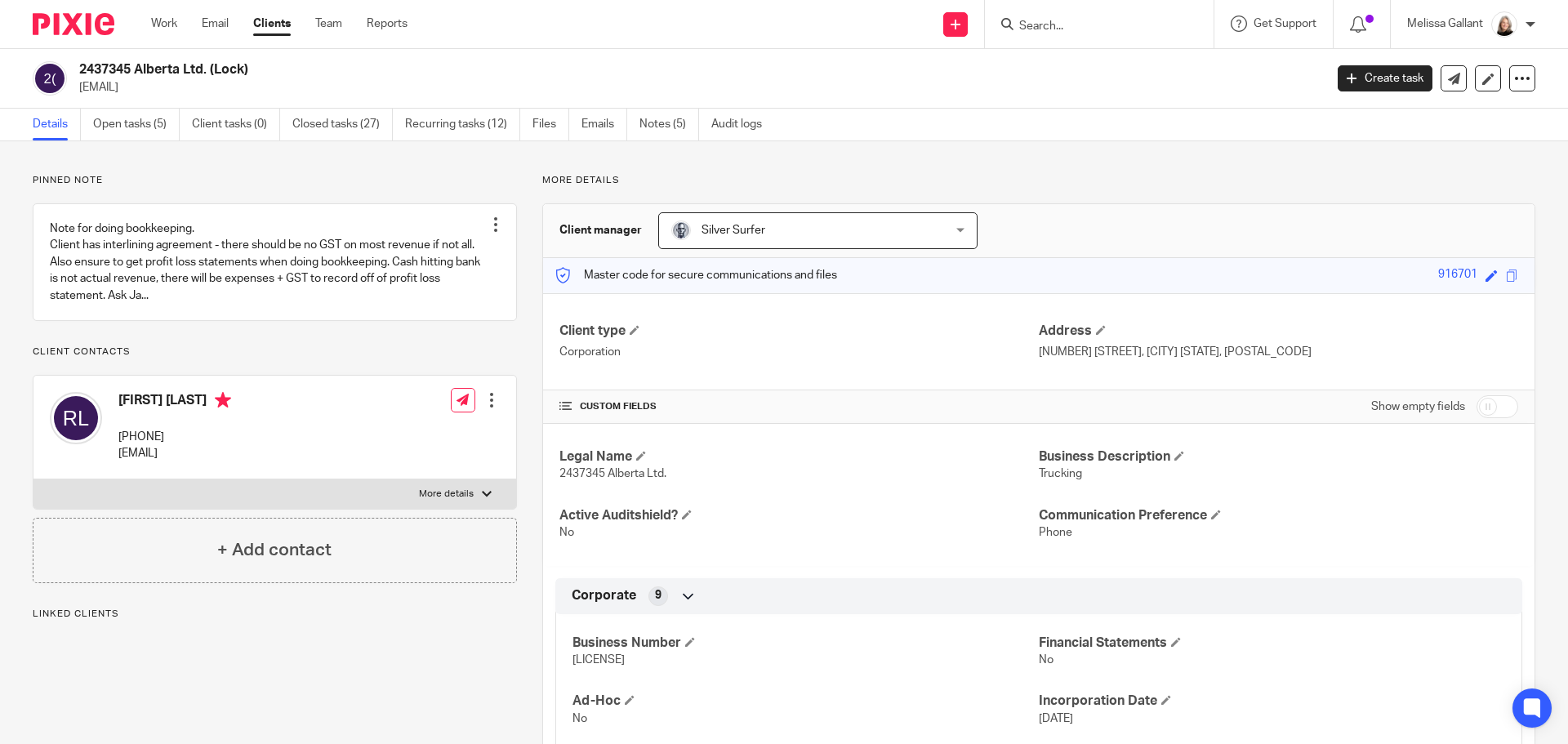 scroll, scrollTop: 0, scrollLeft: 0, axis: both 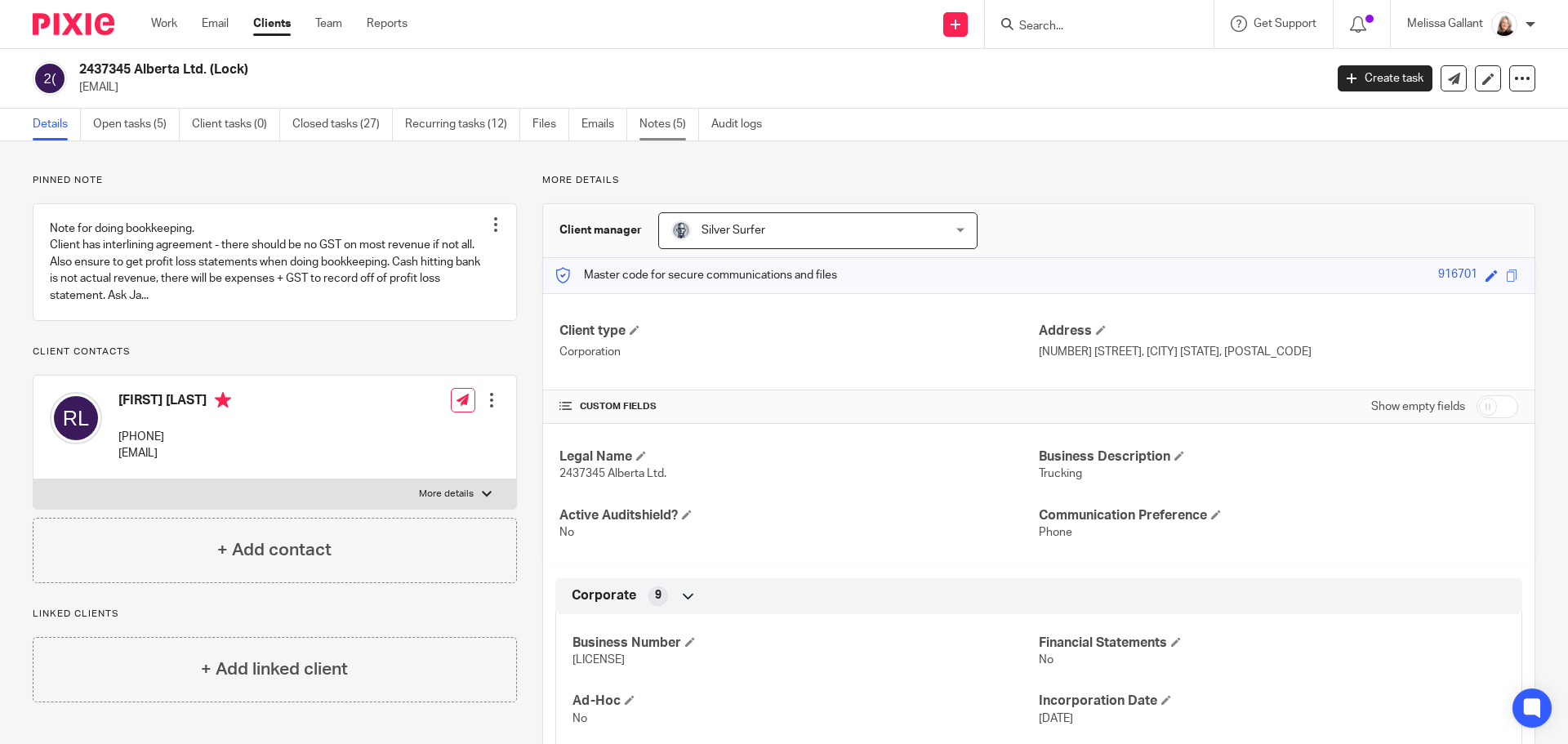 click on "Notes (5)" at bounding box center (669, 124) 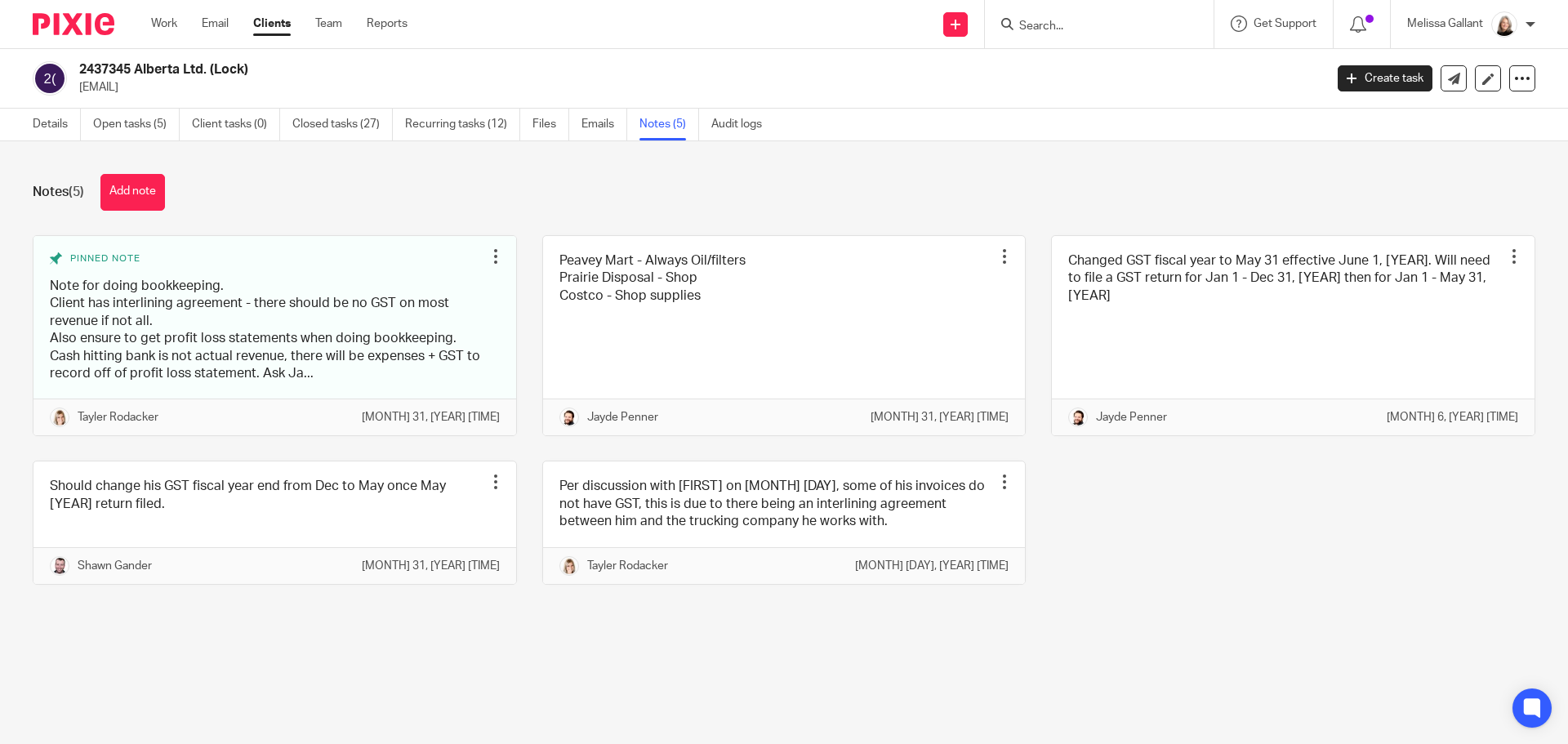 scroll, scrollTop: 0, scrollLeft: 0, axis: both 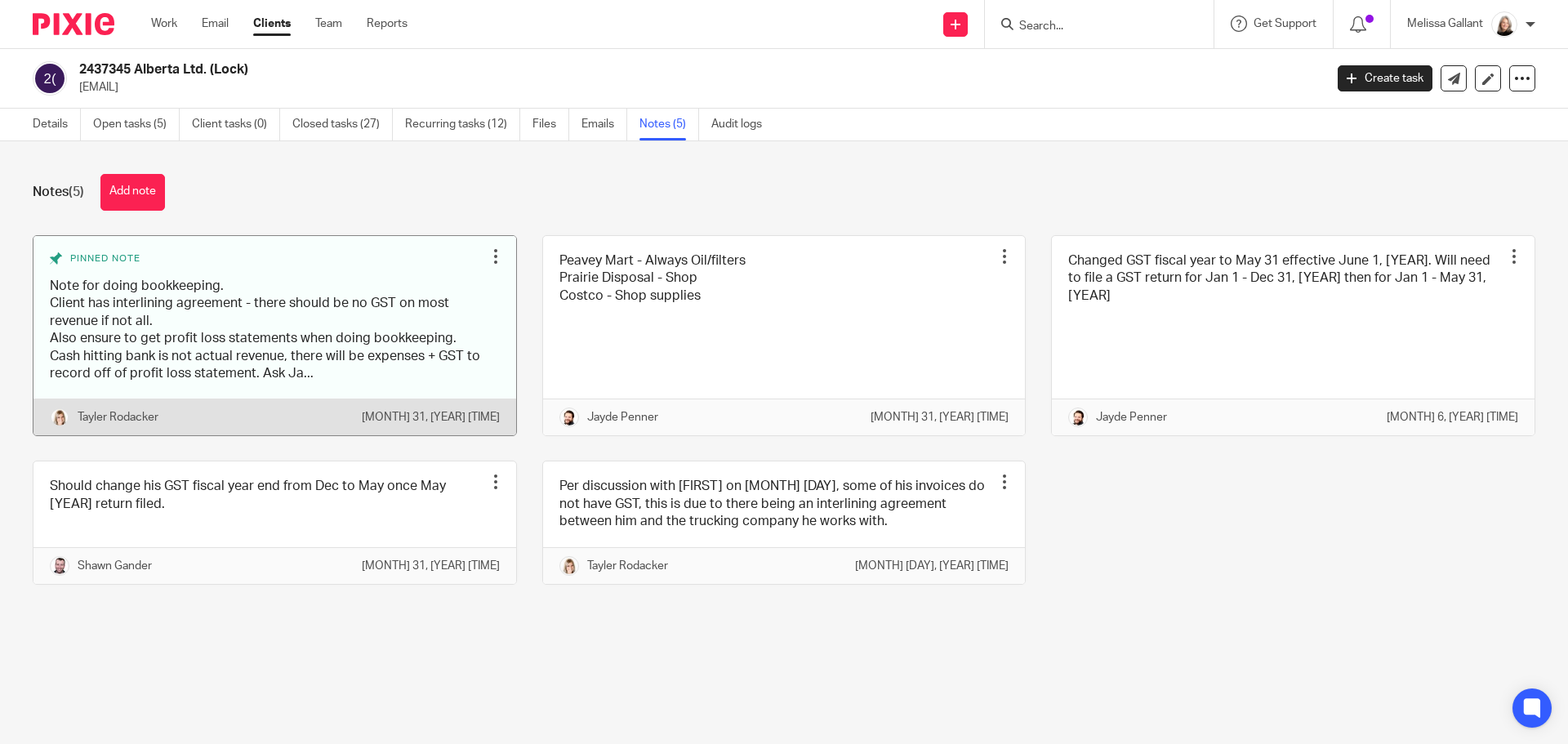 click at bounding box center (274, 336) 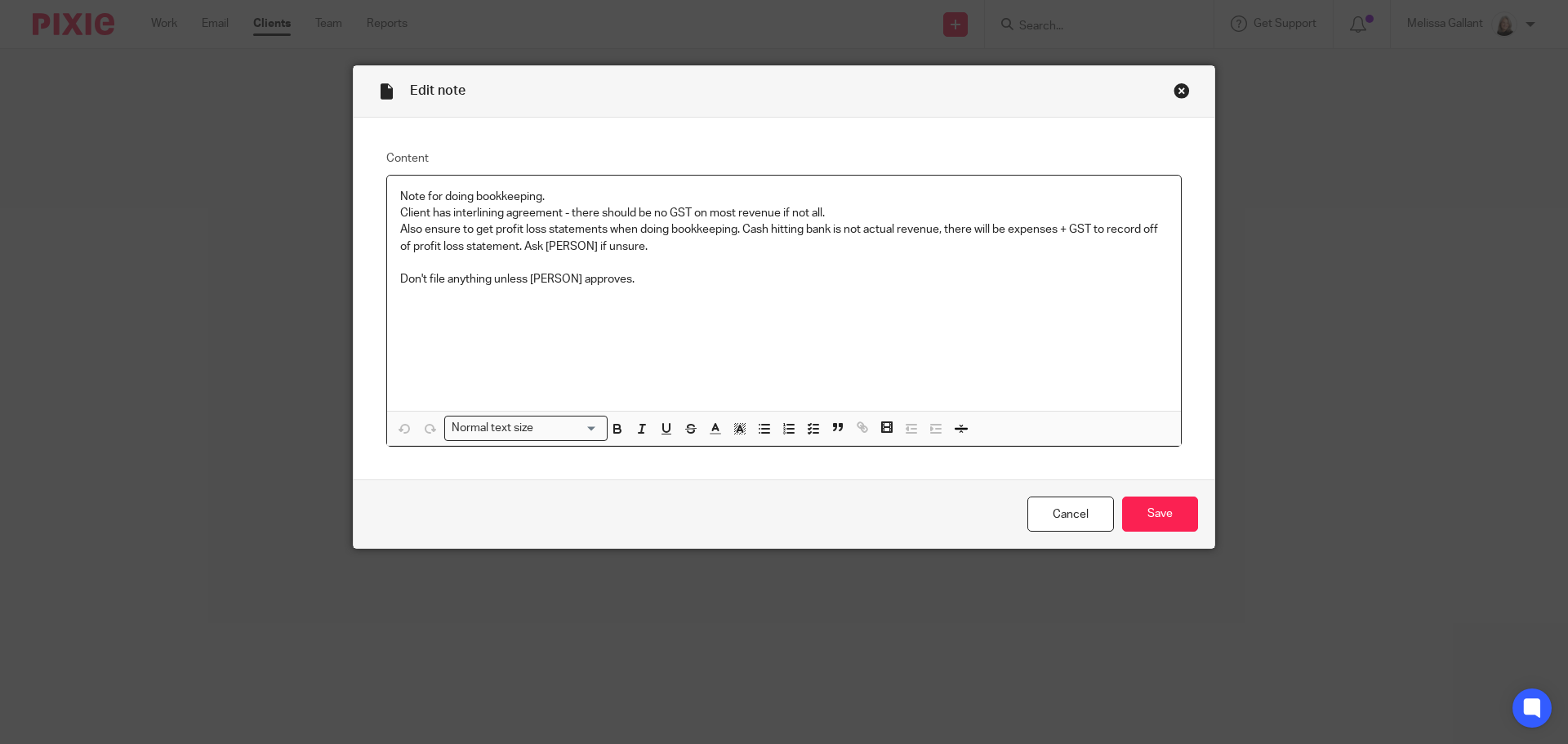 scroll, scrollTop: 0, scrollLeft: 0, axis: both 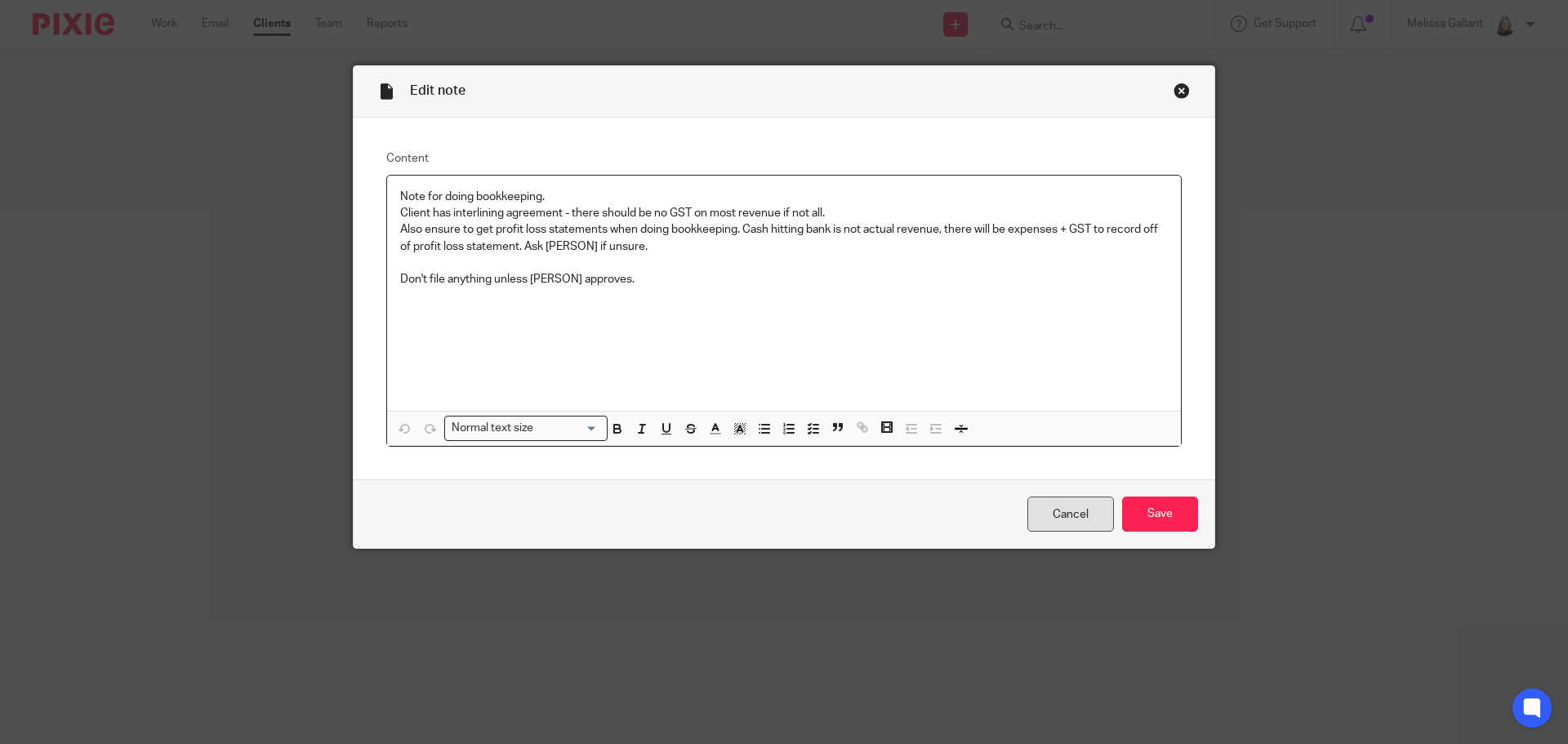 click on "Cancel" at bounding box center [1071, 514] 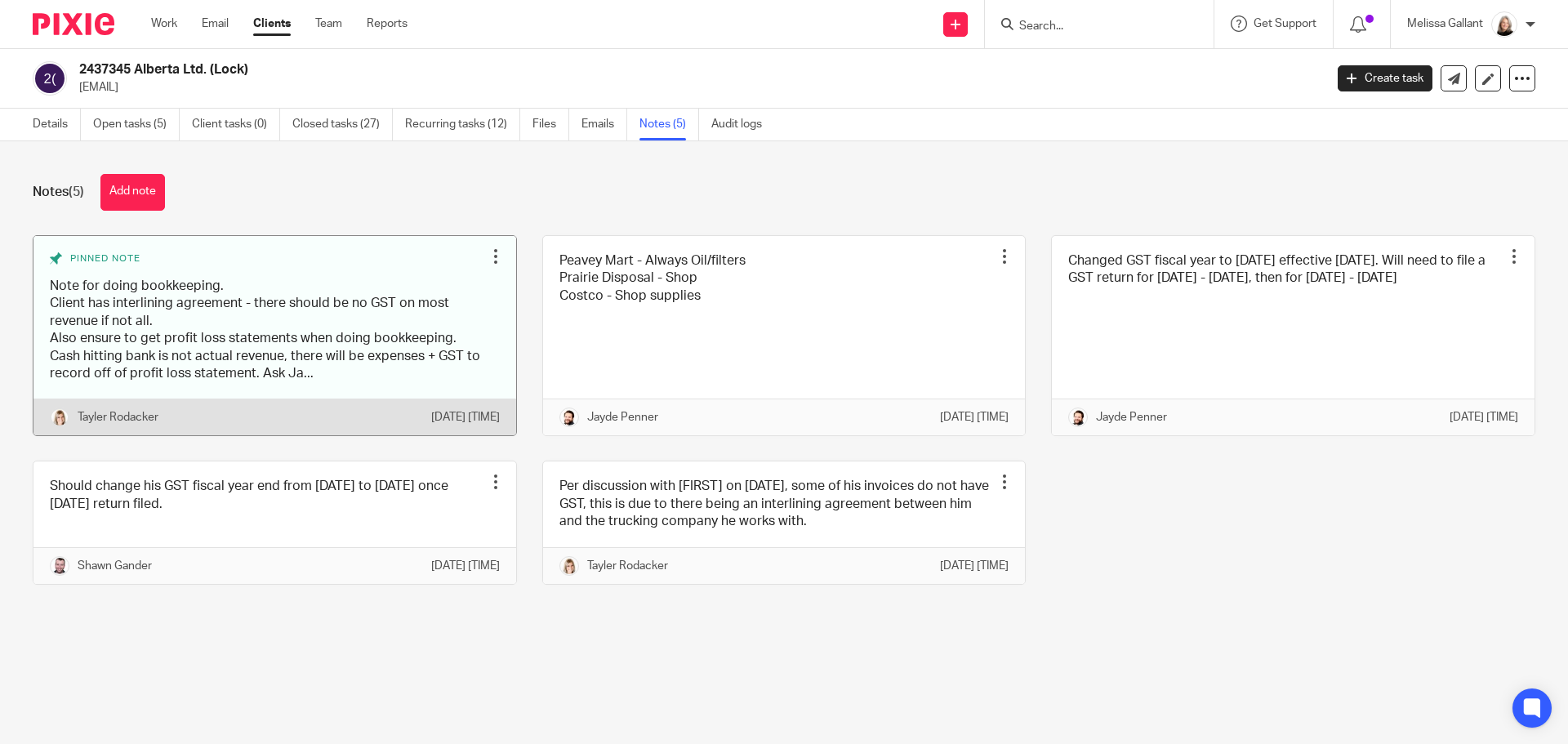 scroll, scrollTop: 0, scrollLeft: 0, axis: both 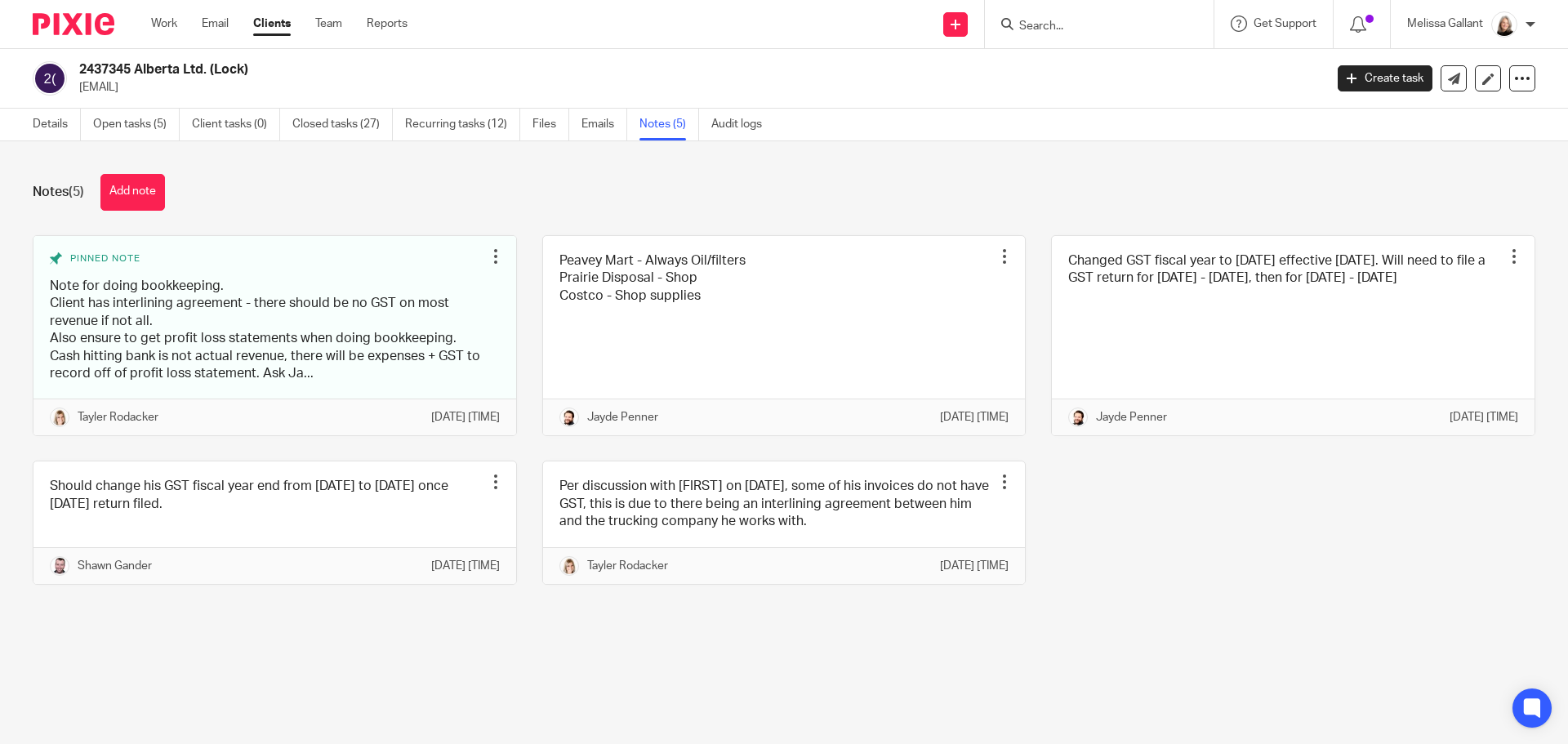 click at bounding box center [74, 24] 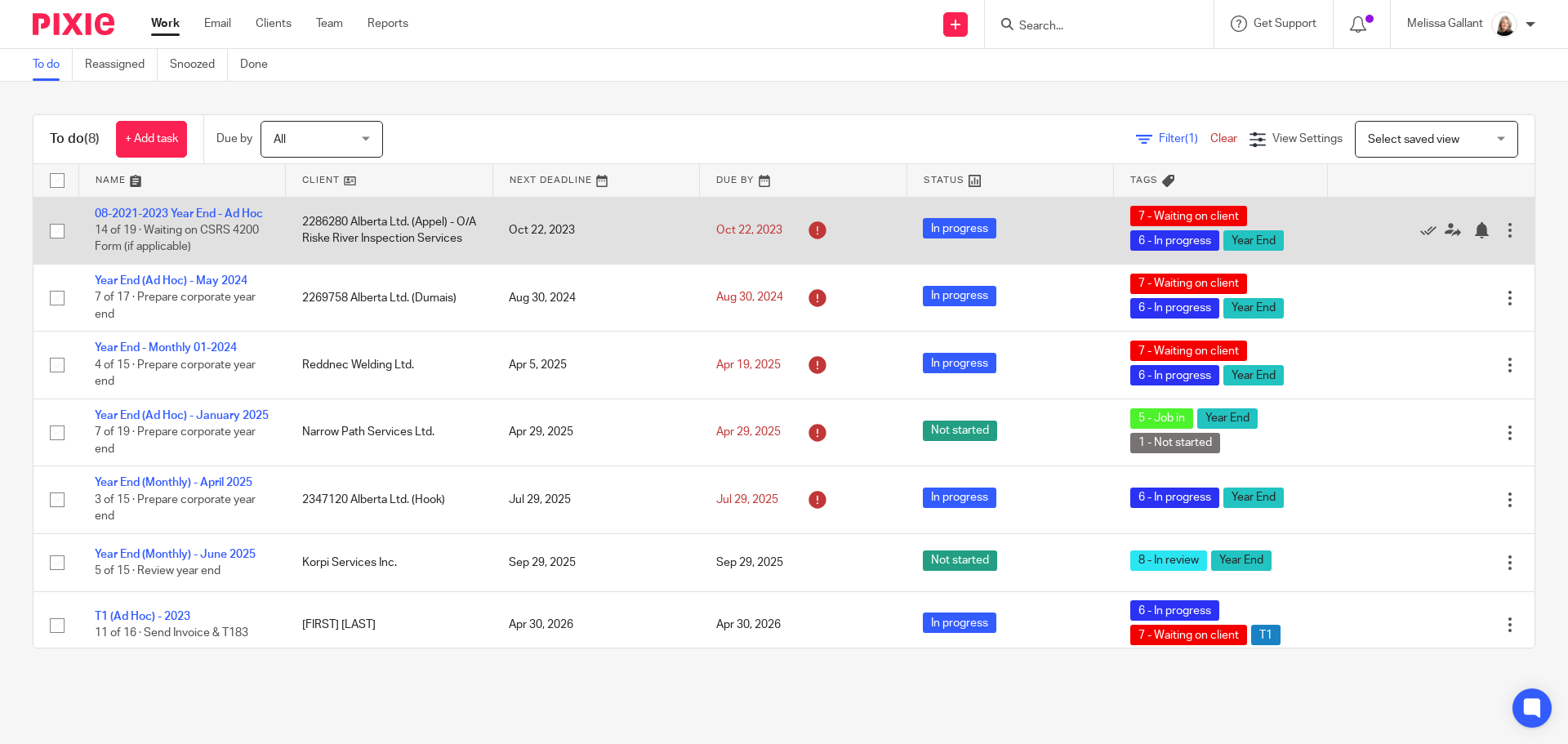 scroll, scrollTop: 0, scrollLeft: 0, axis: both 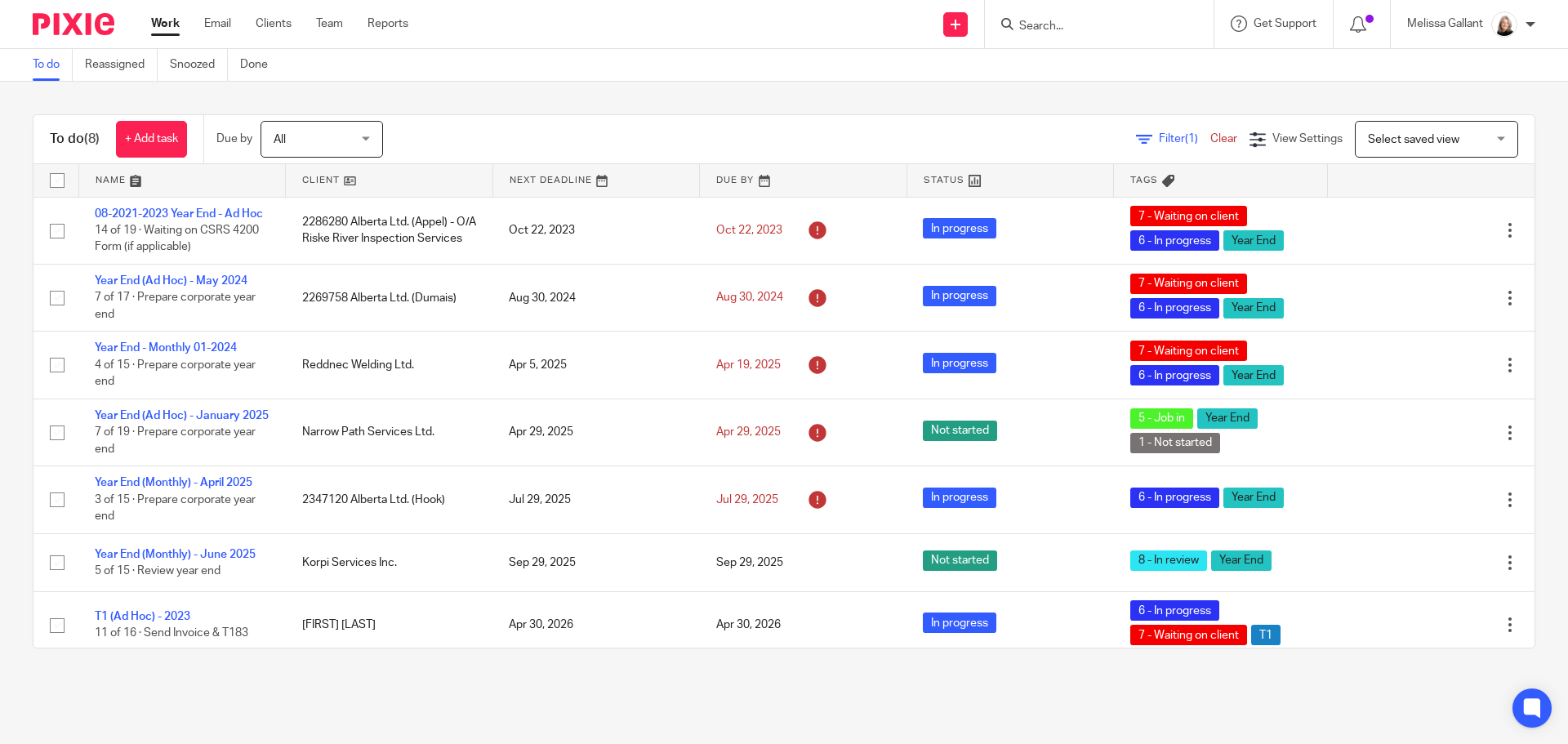click at bounding box center (1104, 24) 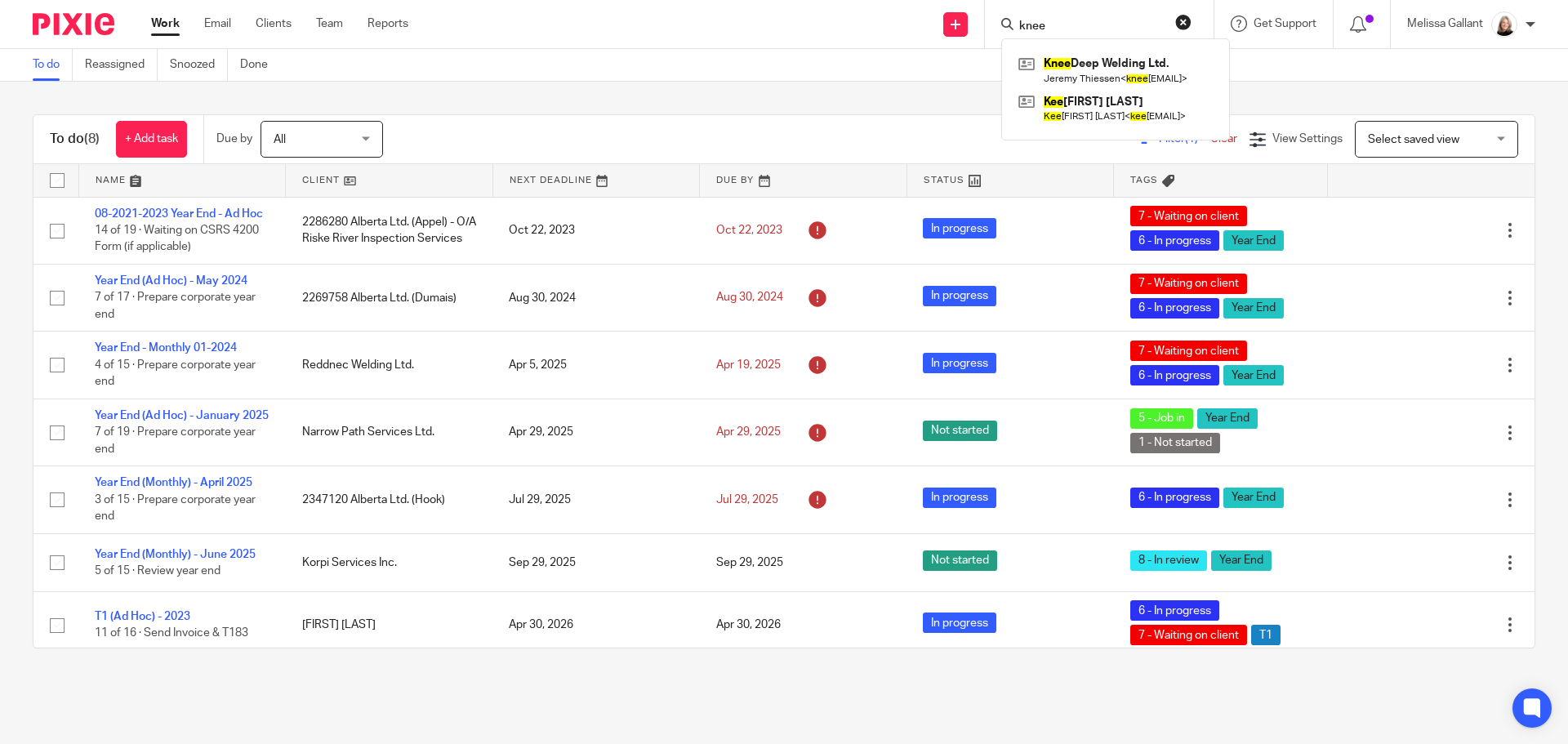 type on "knee" 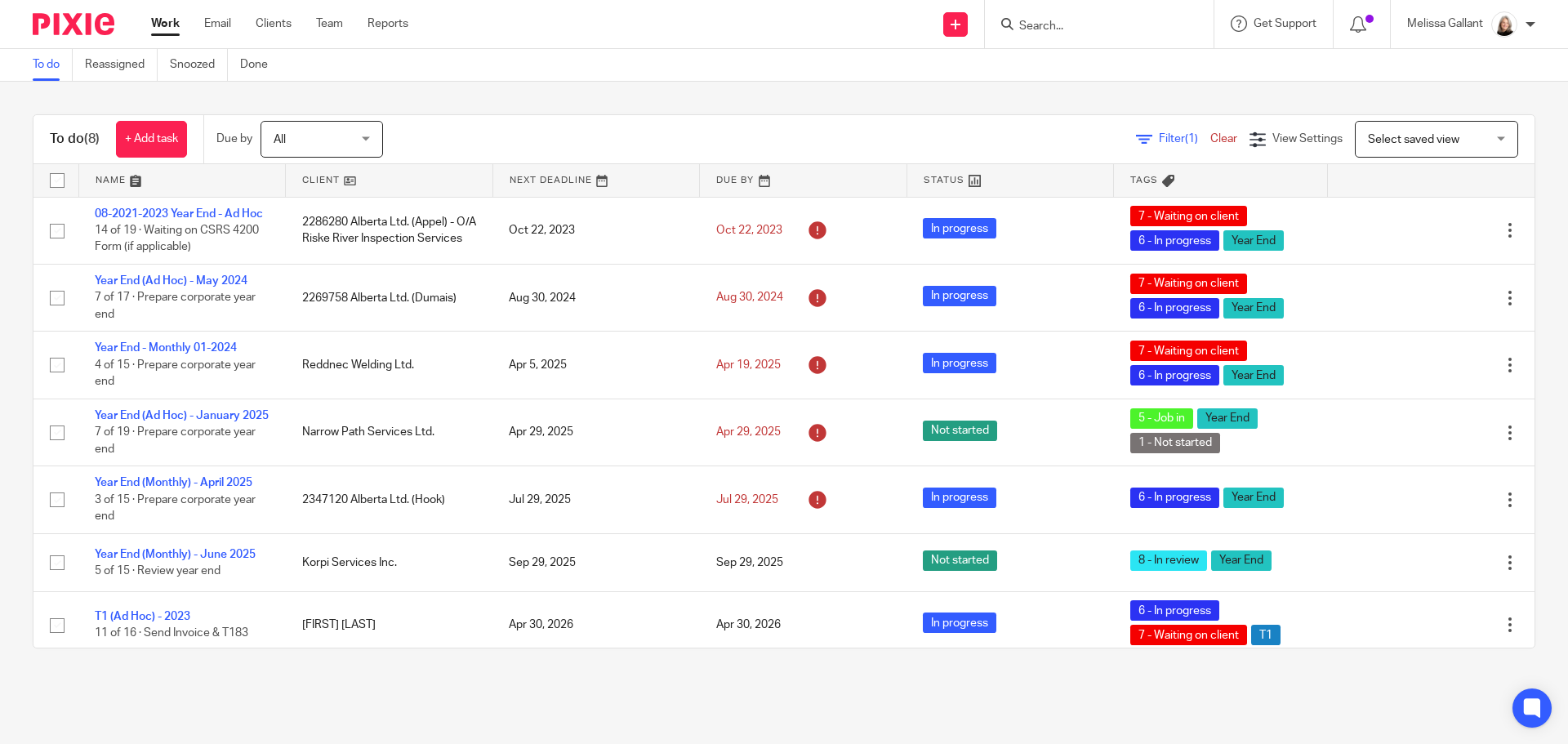click at bounding box center (74, 24) 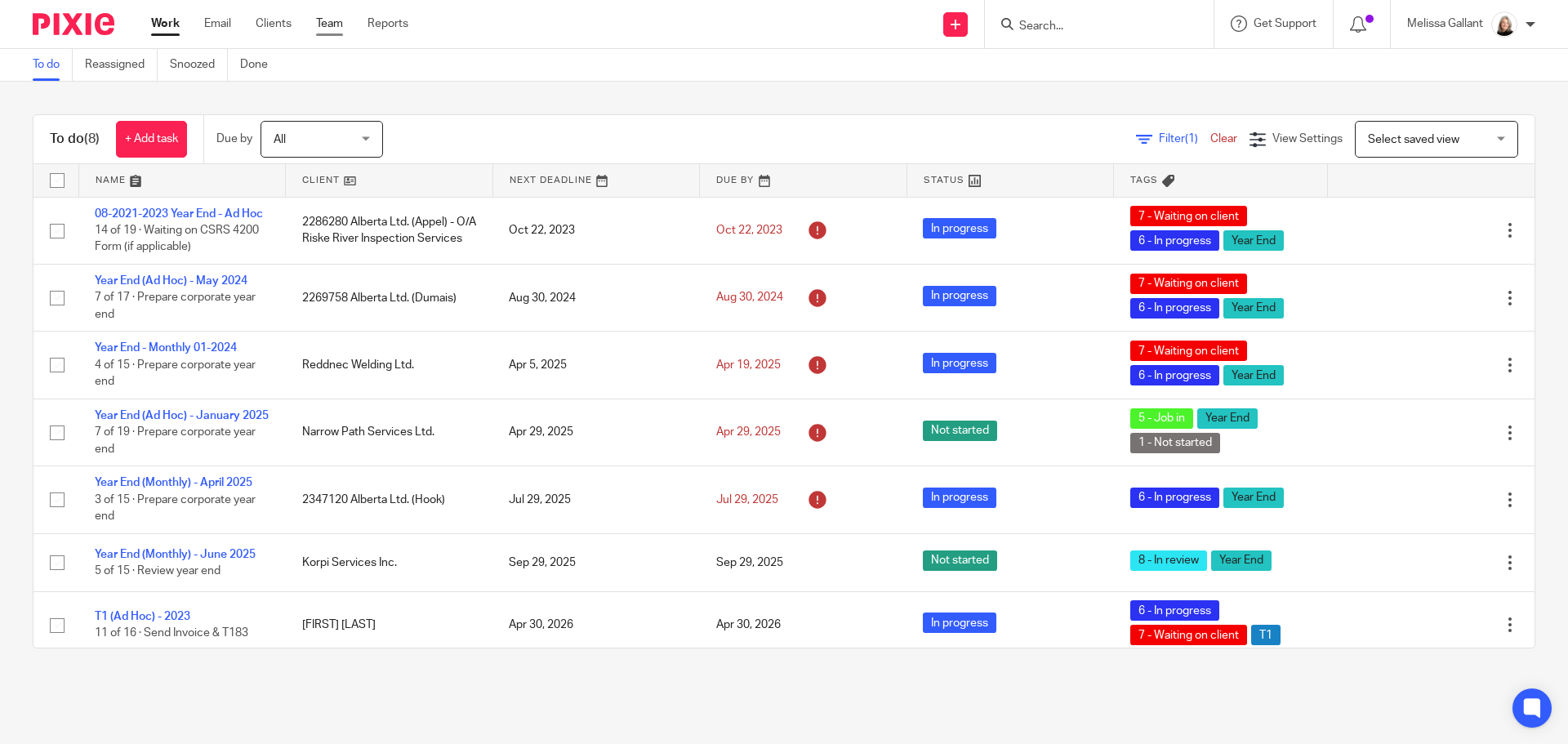 click on "Team" at bounding box center (329, 24) 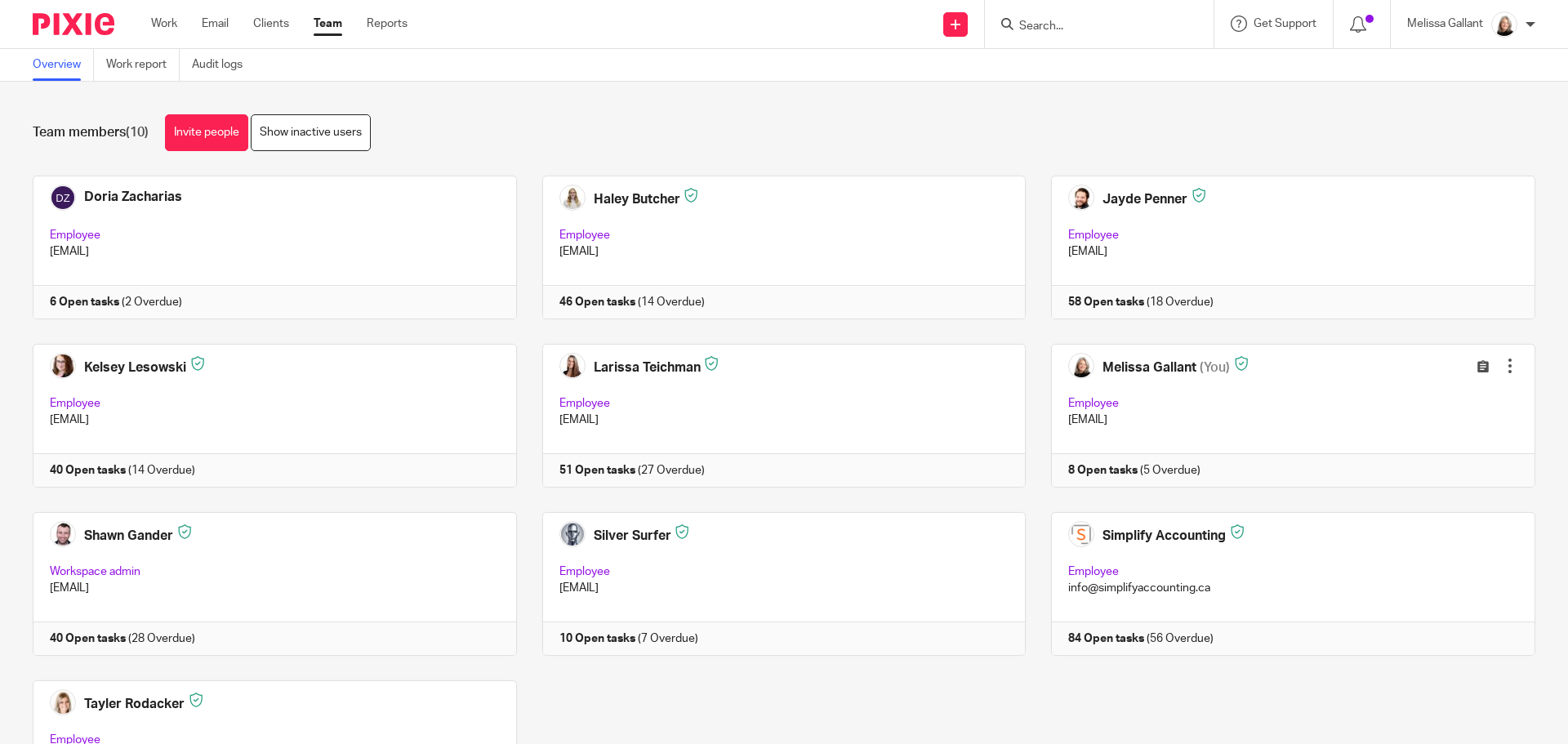 scroll, scrollTop: 0, scrollLeft: 0, axis: both 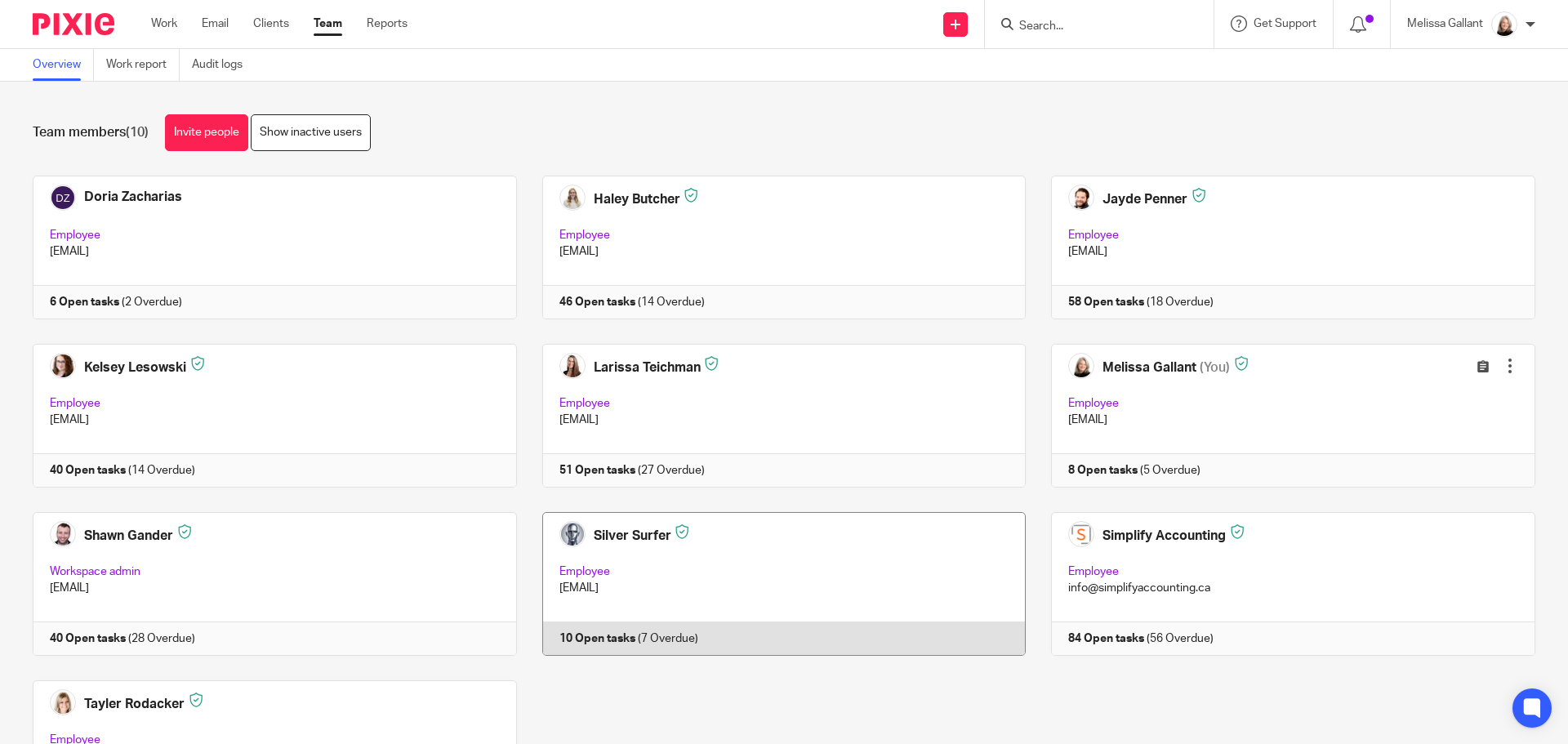 click at bounding box center (772, 584) 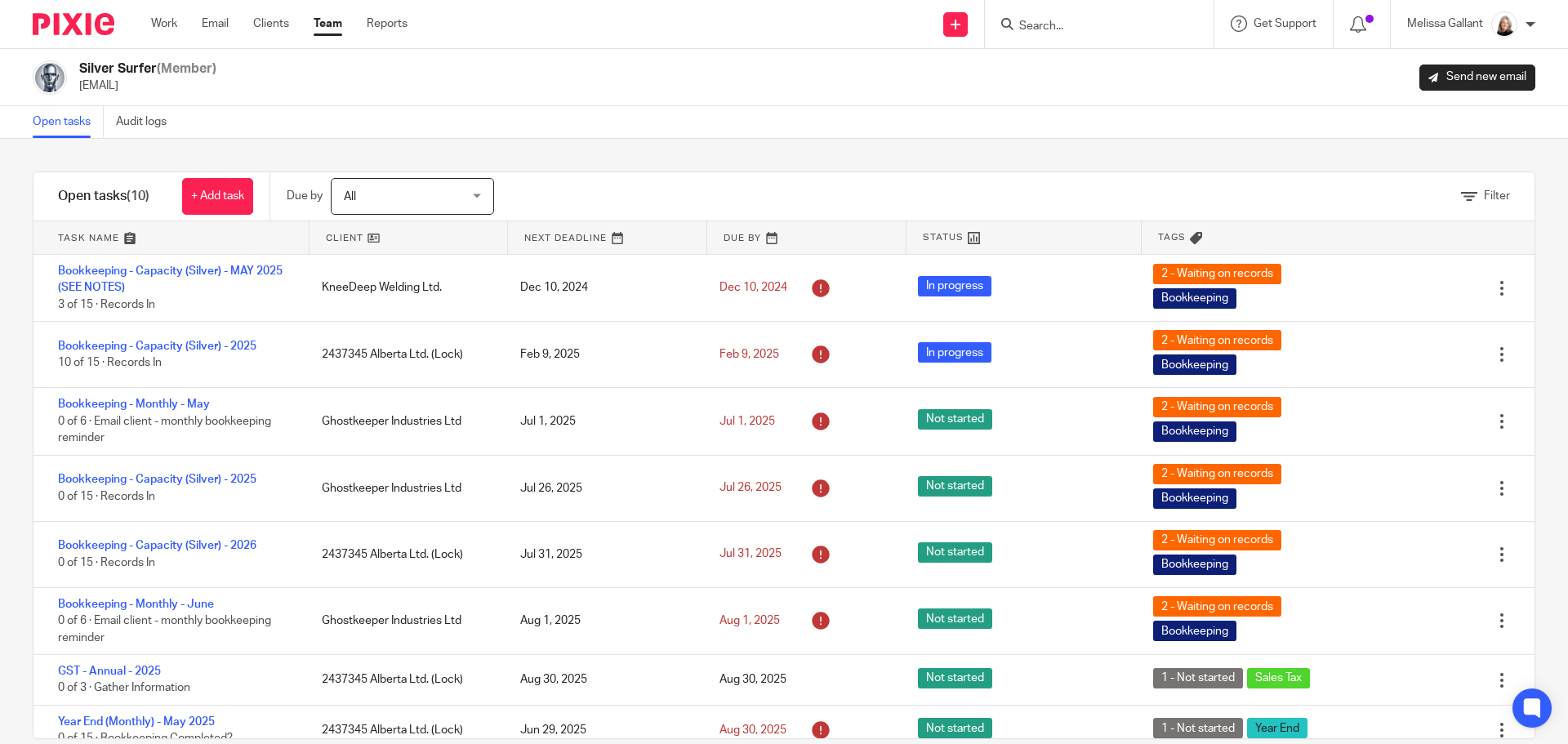 scroll, scrollTop: 0, scrollLeft: 0, axis: both 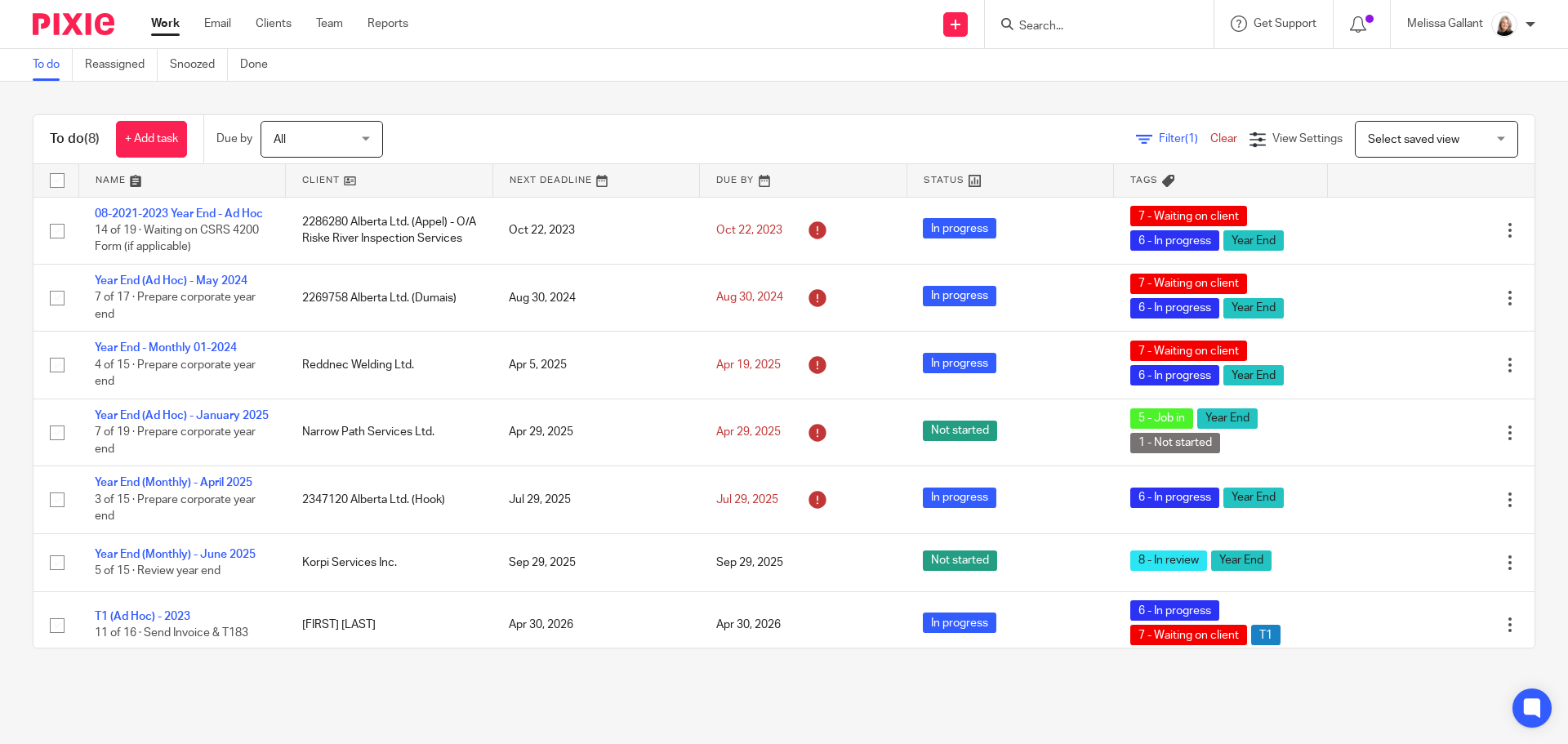 click at bounding box center [1091, 27] 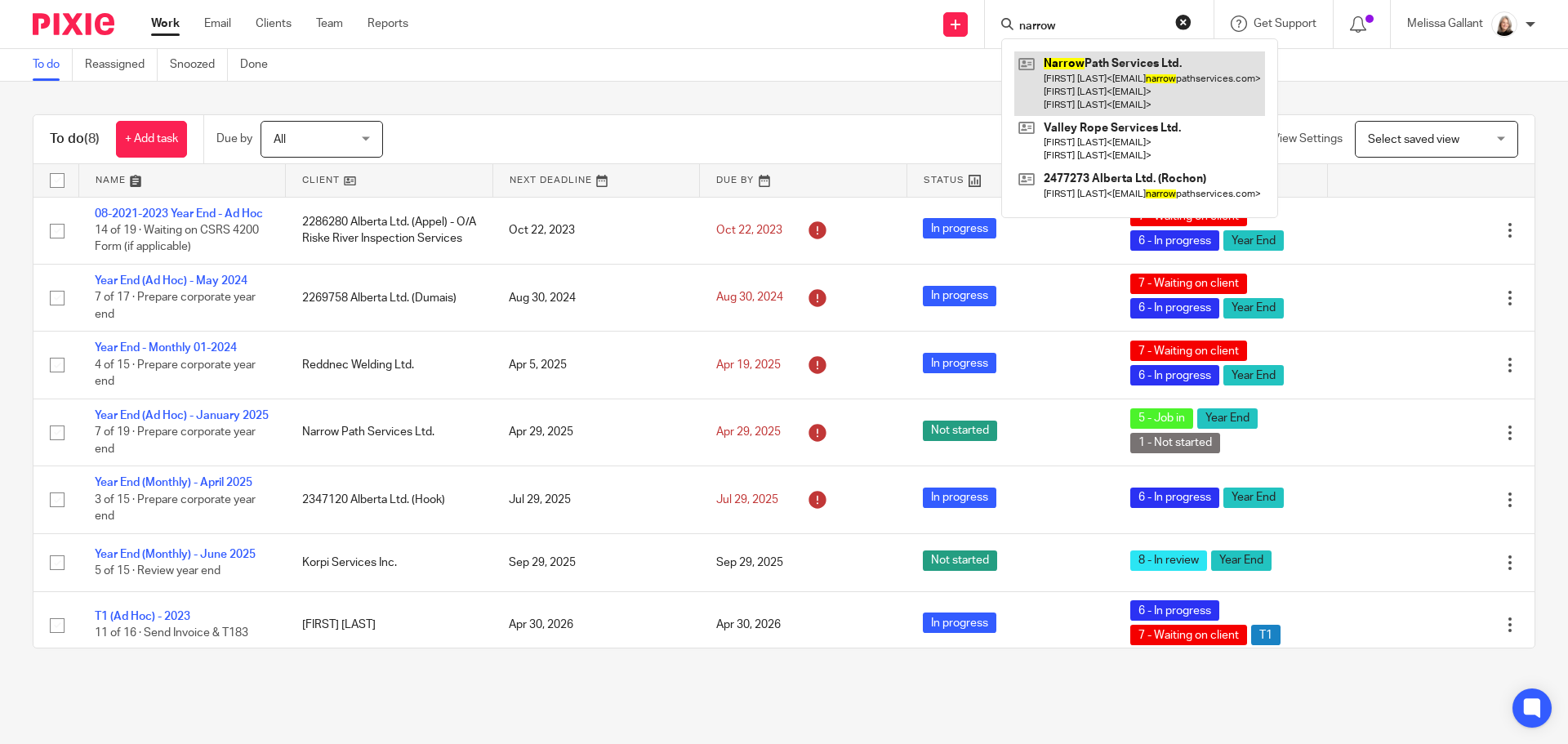 type on "narrow" 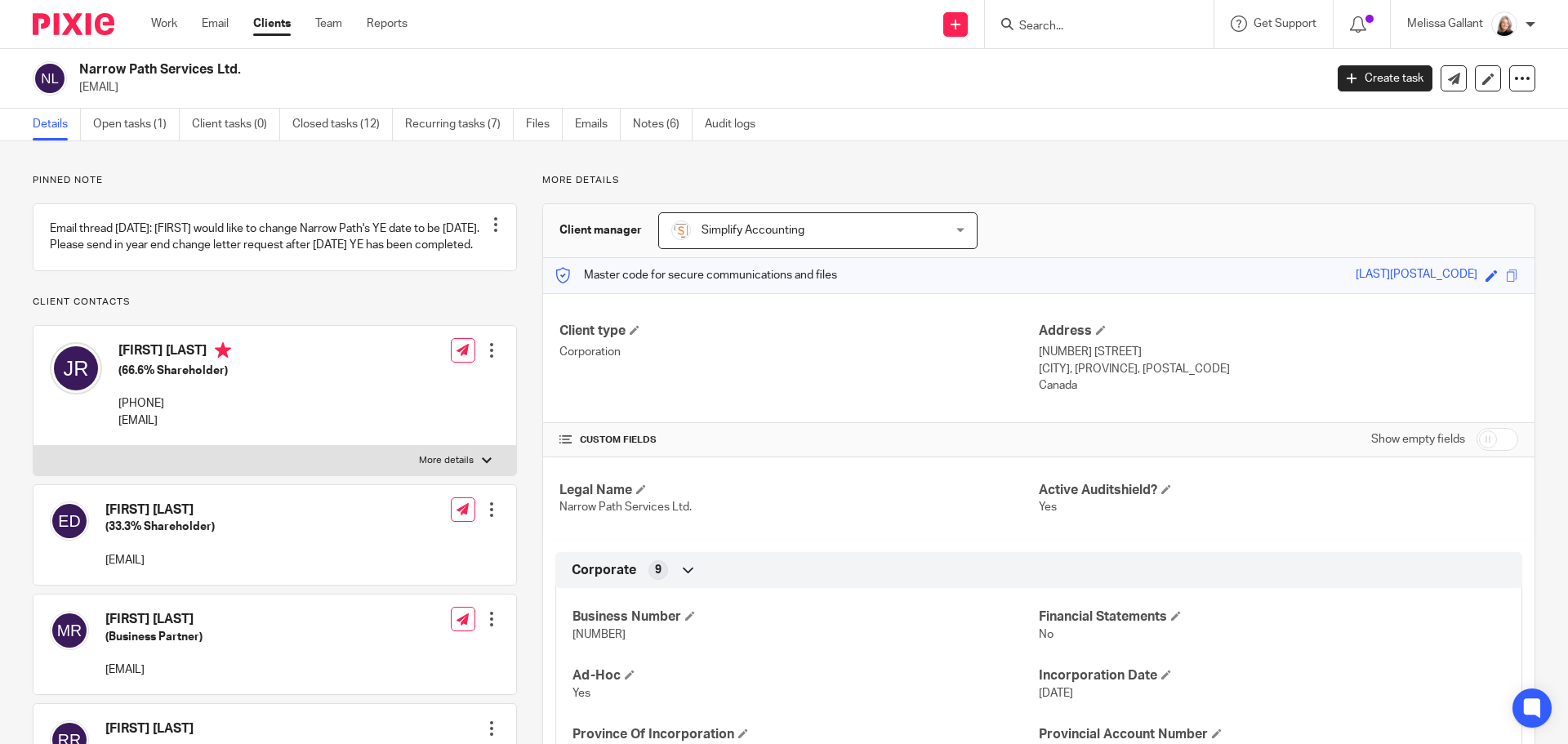 scroll, scrollTop: 0, scrollLeft: 0, axis: both 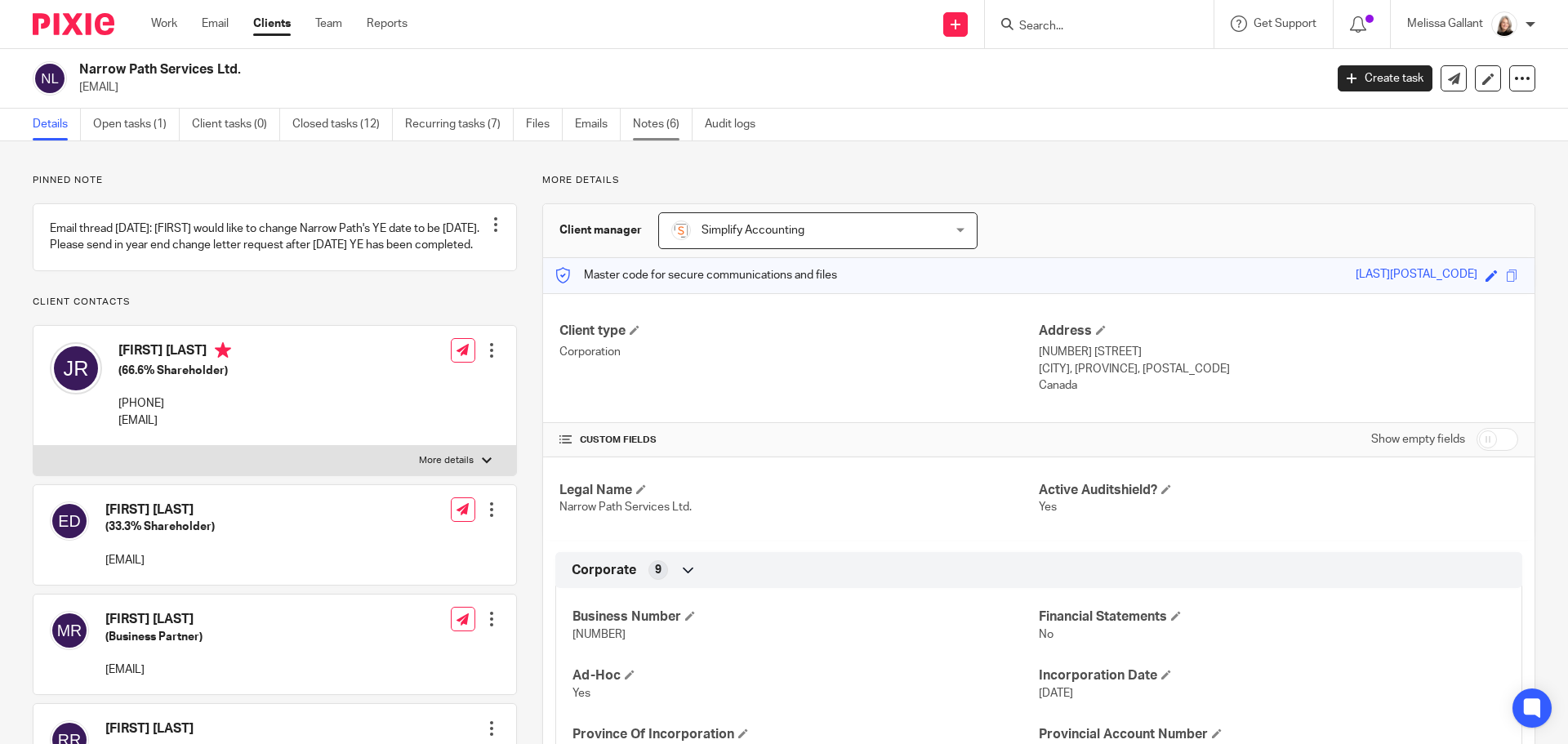 click on "Notes (6)" at bounding box center [662, 124] 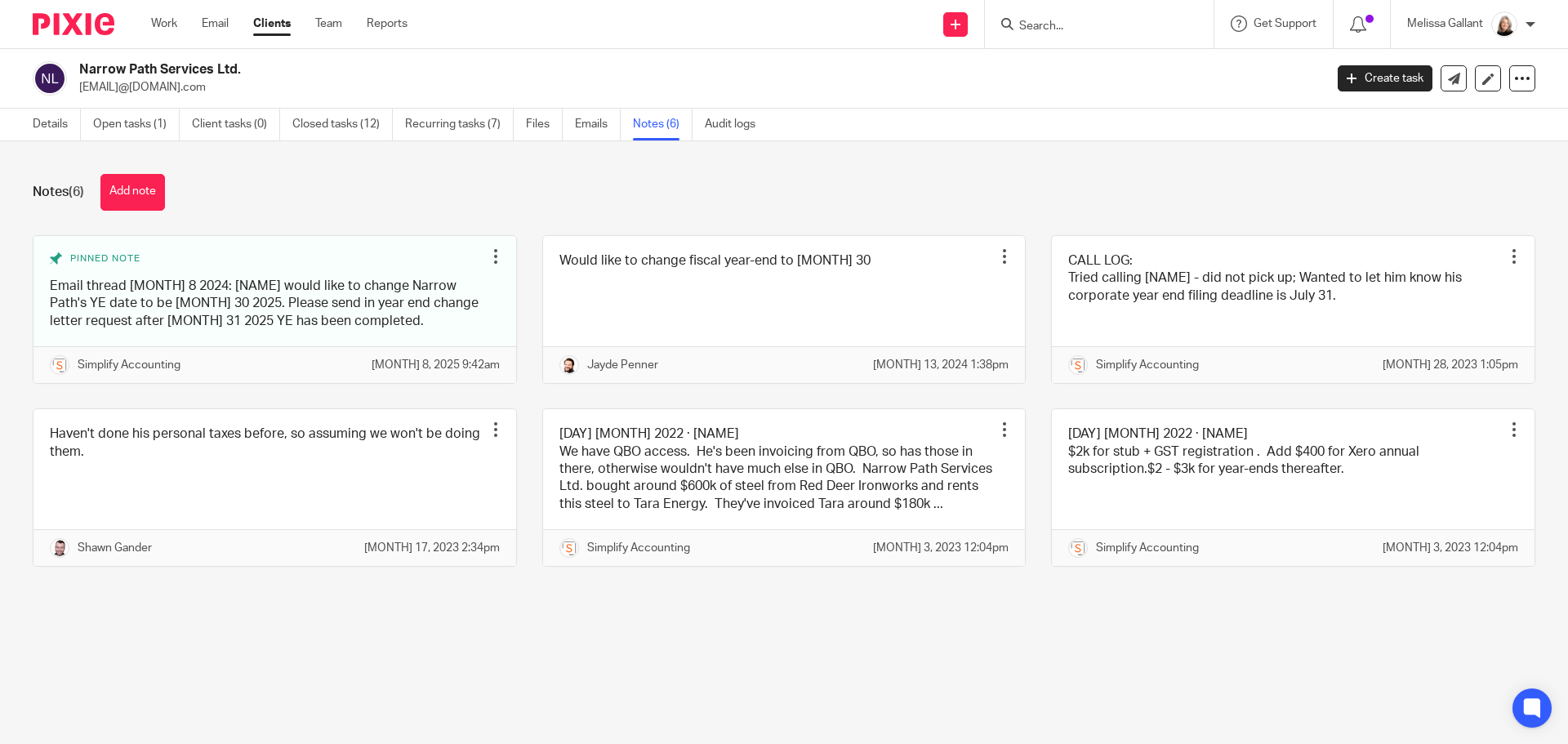 scroll, scrollTop: 0, scrollLeft: 0, axis: both 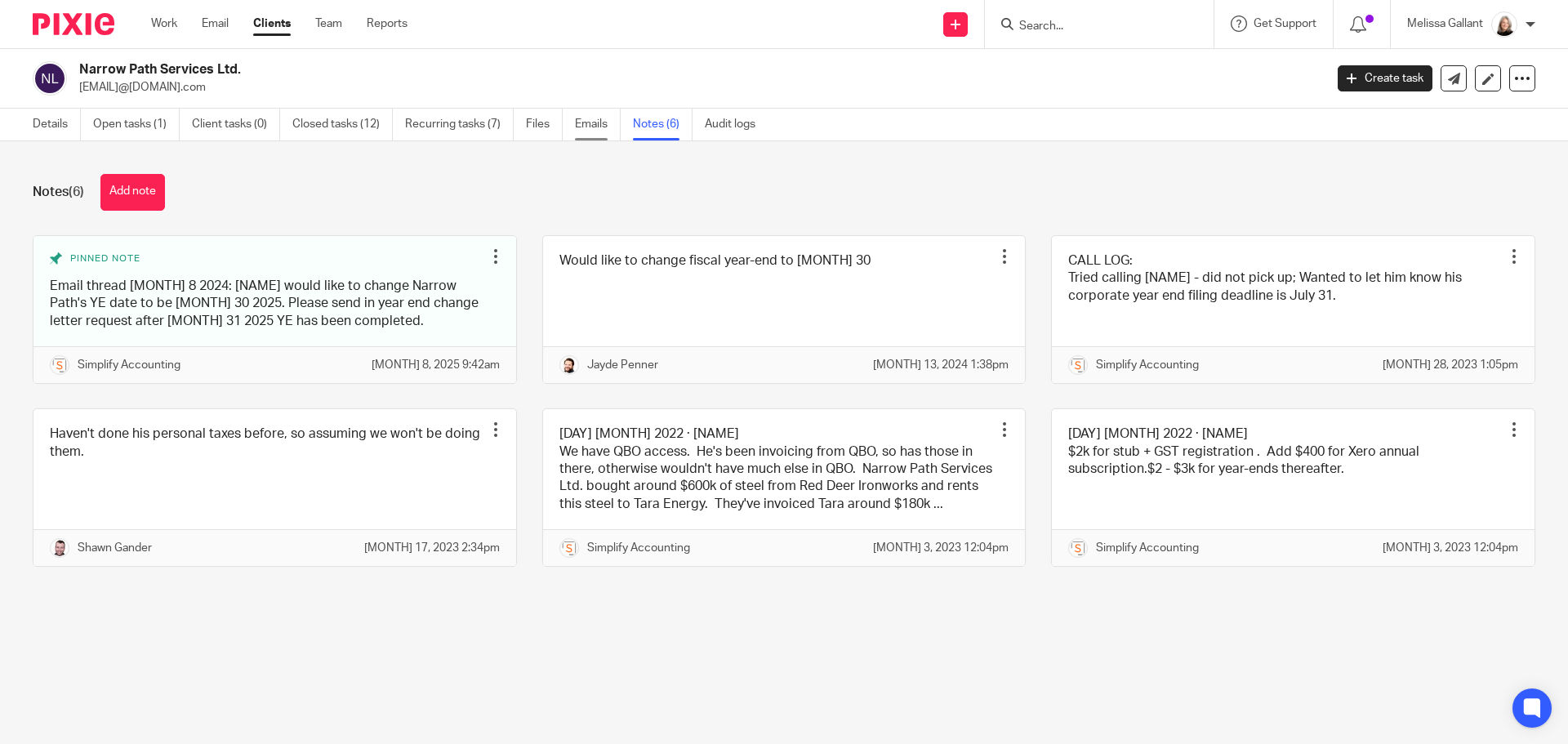 click on "Emails" at bounding box center [598, 124] 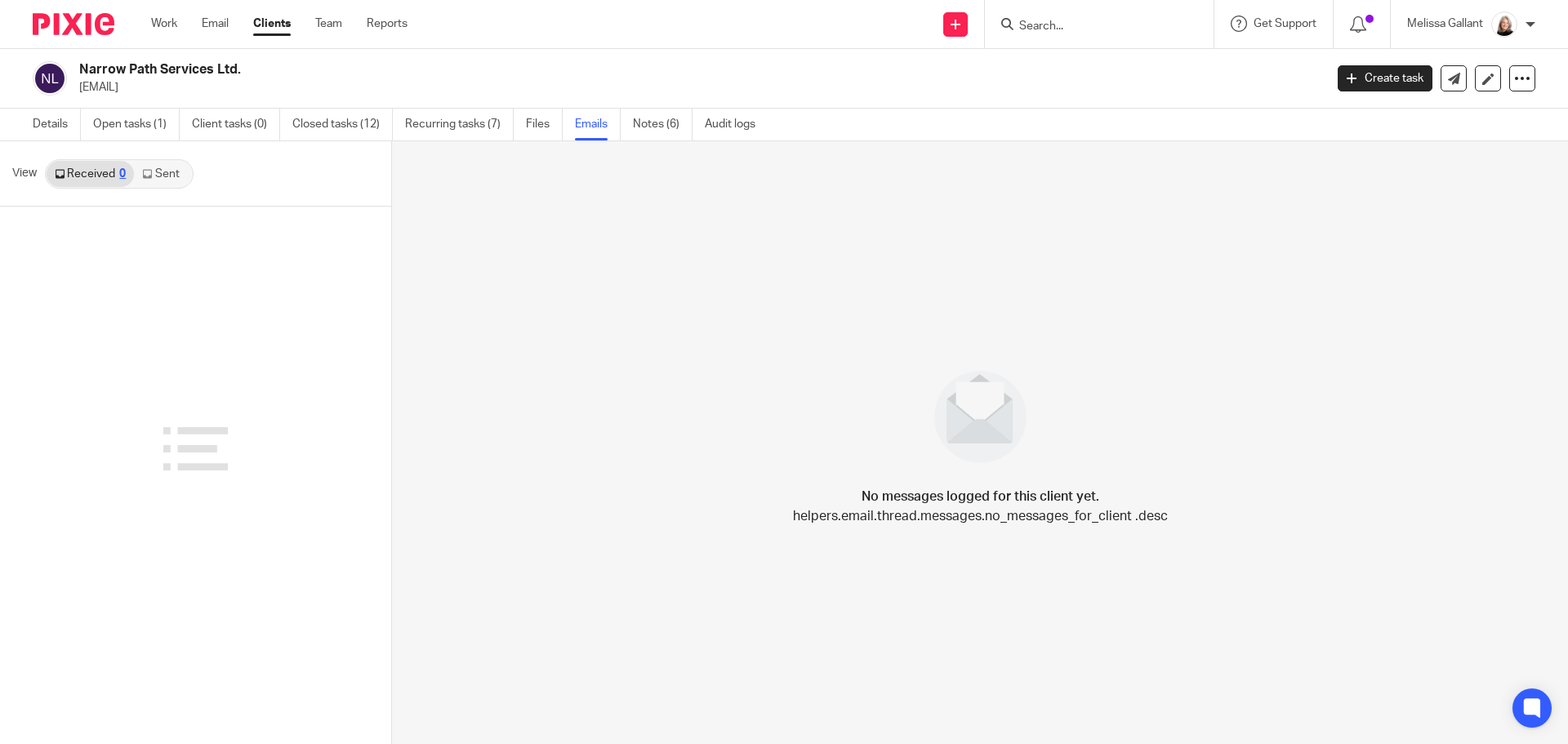 scroll, scrollTop: 0, scrollLeft: 0, axis: both 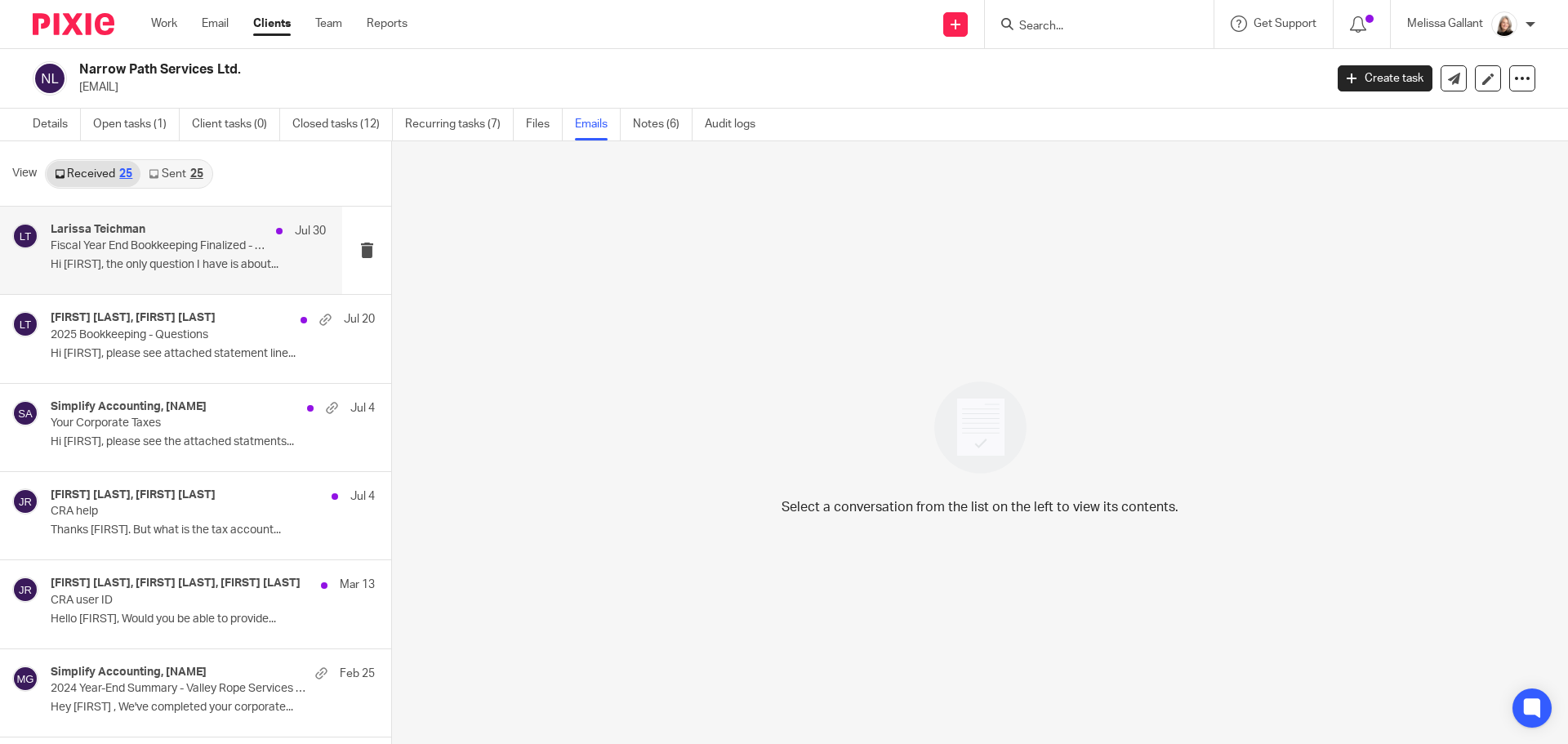 click on "Fiscal Year End Bookkeeping Finalized - Please Review!" at bounding box center (161, 246) 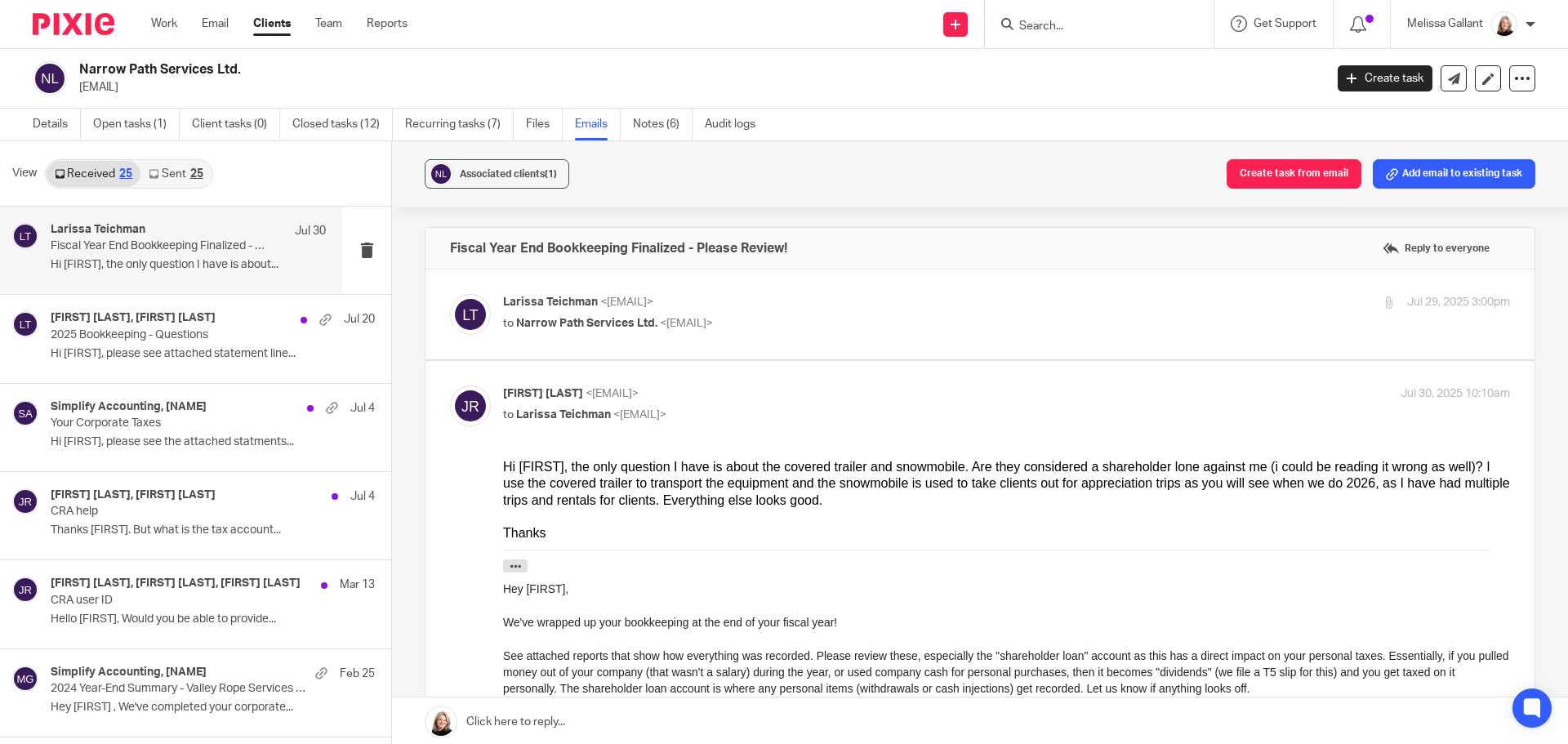 scroll, scrollTop: 0, scrollLeft: 0, axis: both 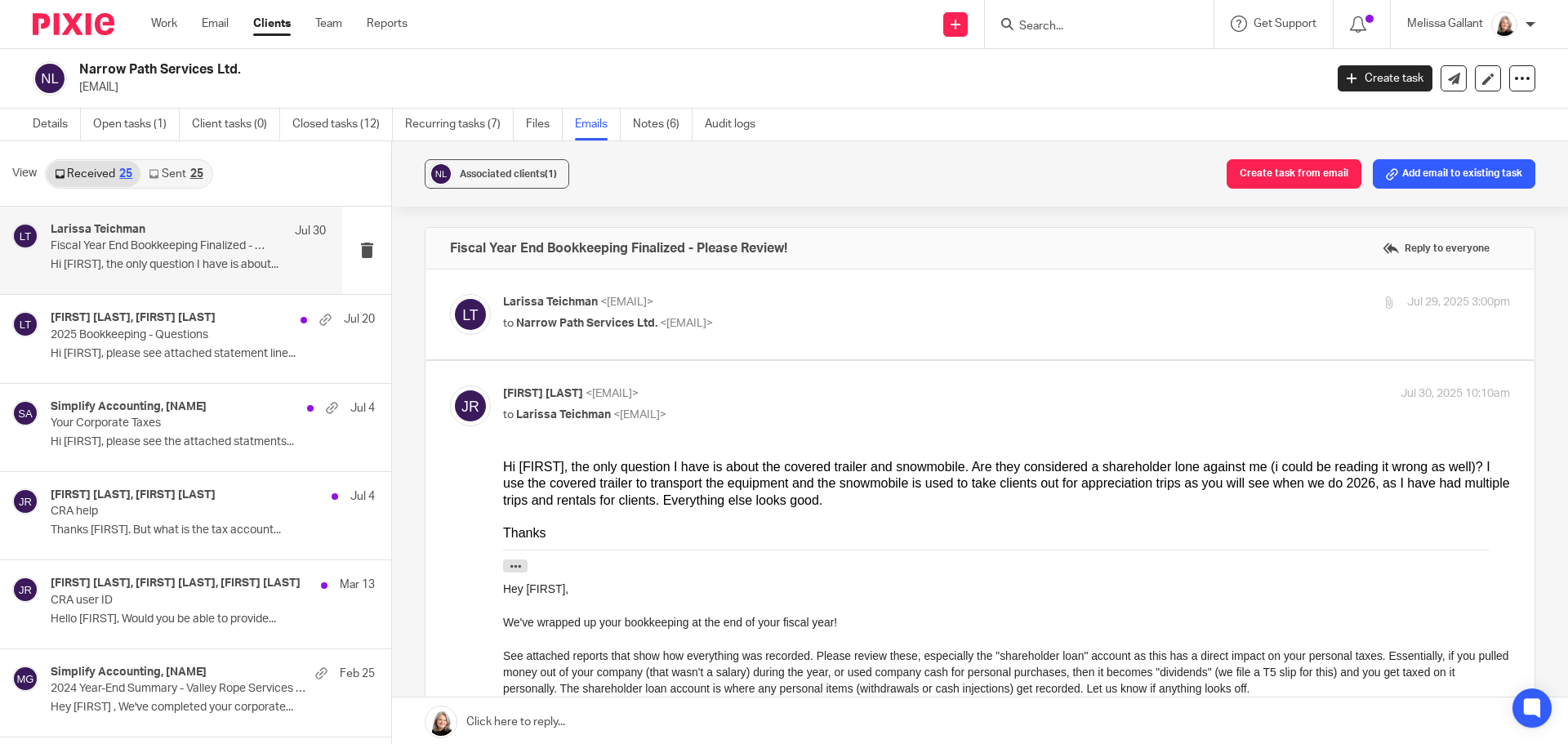 drag, startPoint x: 638, startPoint y: 492, endPoint x: 1192, endPoint y: 502, distance: 554.09025 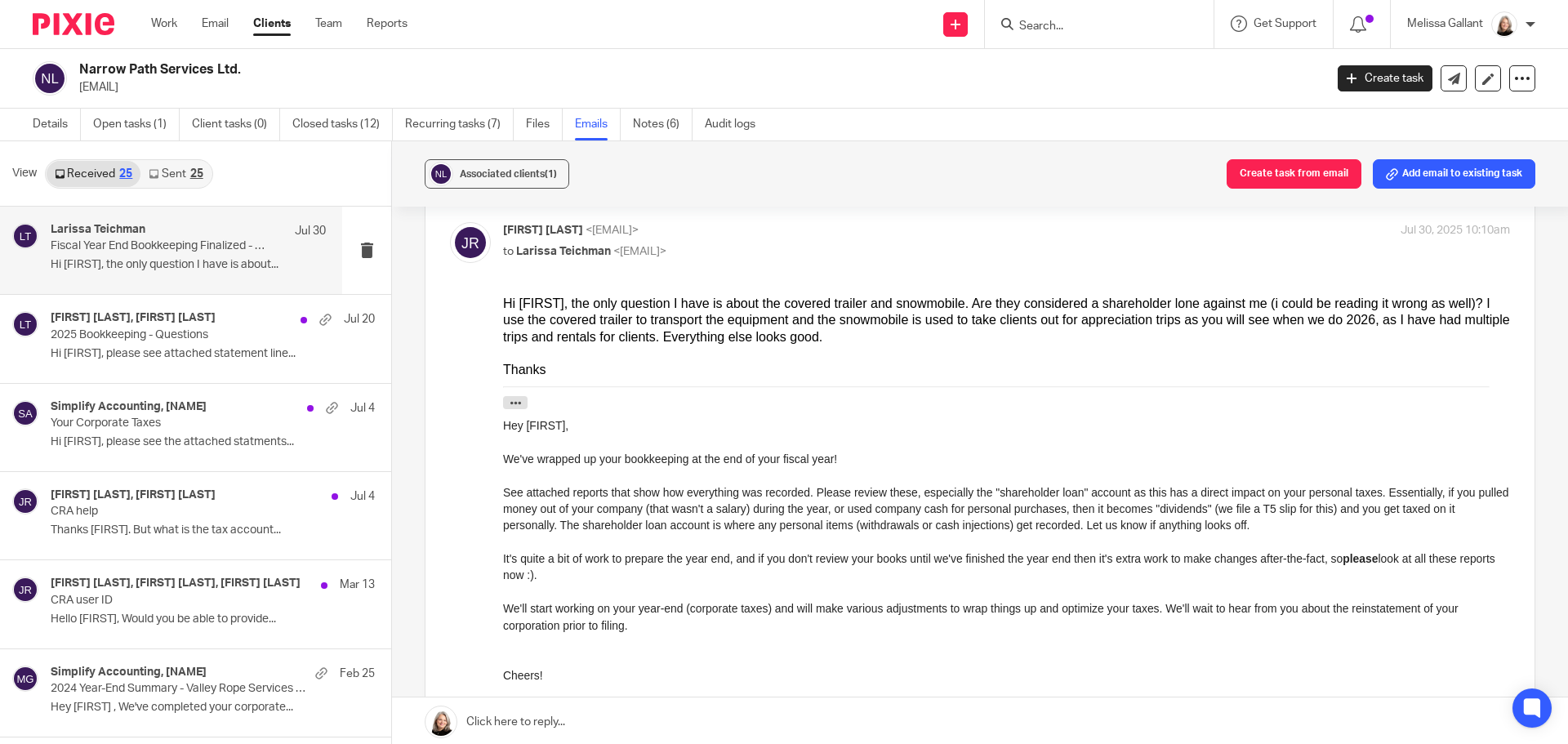 scroll, scrollTop: 0, scrollLeft: 0, axis: both 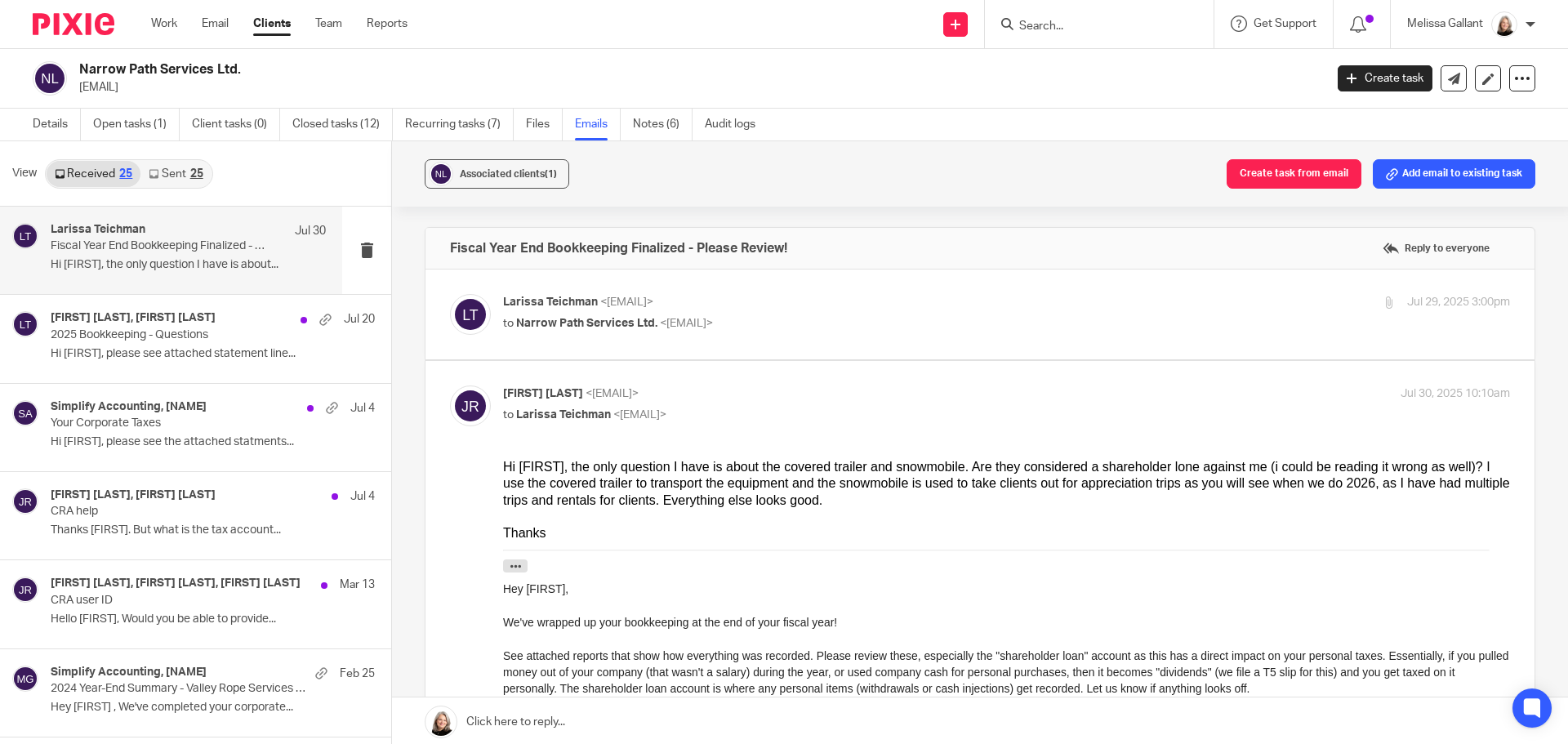 click on "Narrow Path Services Ltd." at bounding box center (586, 323) 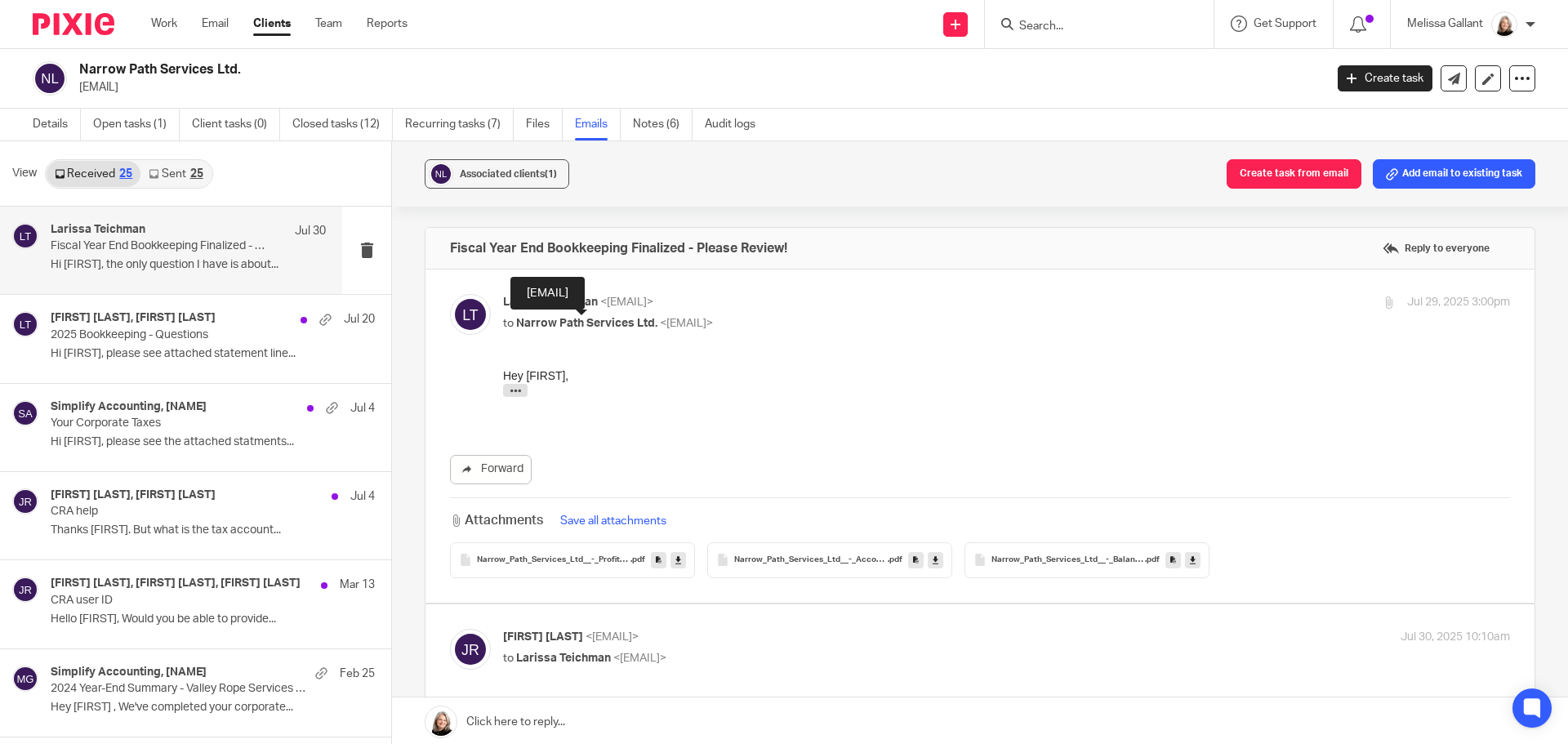 scroll, scrollTop: 0, scrollLeft: 0, axis: both 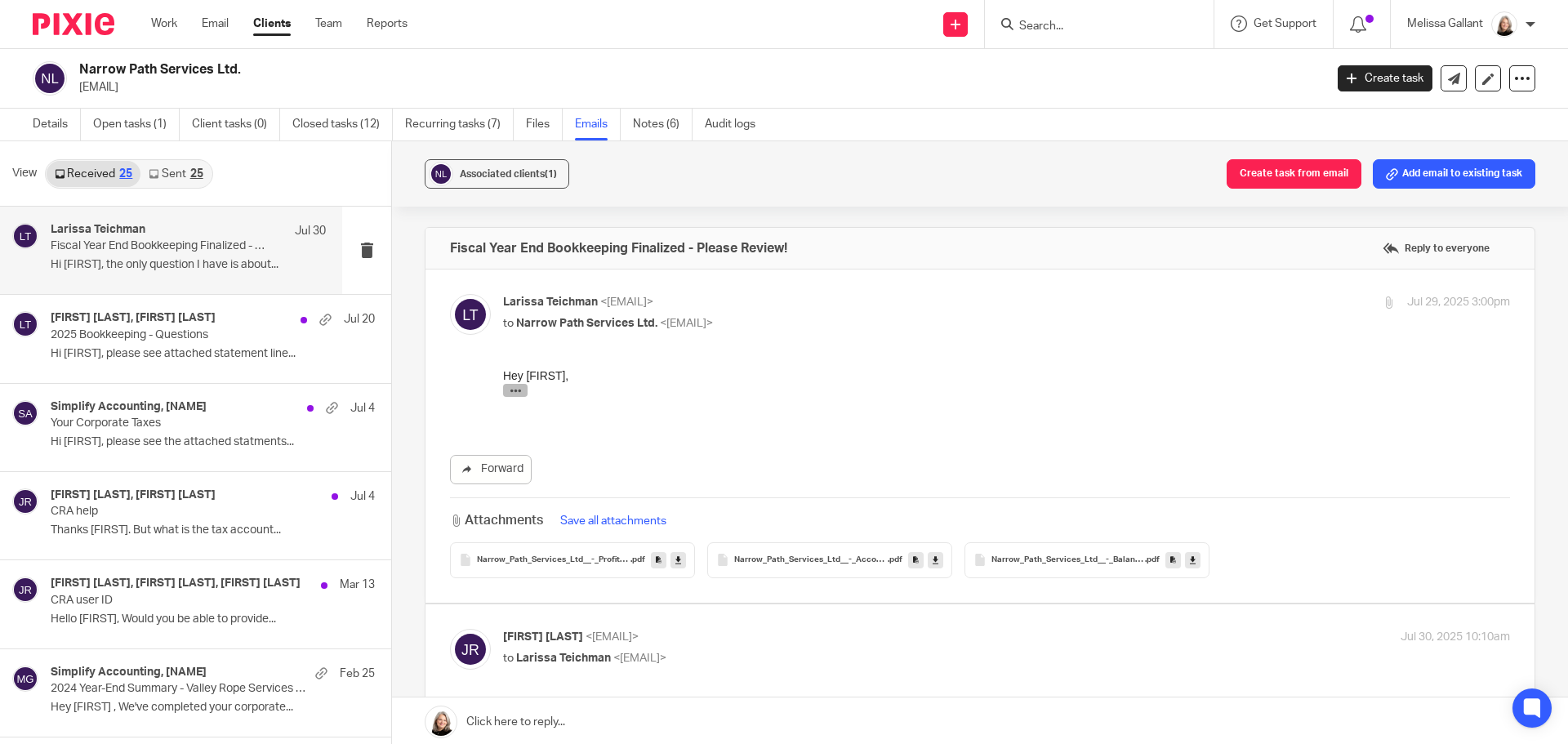 click at bounding box center (515, 390) 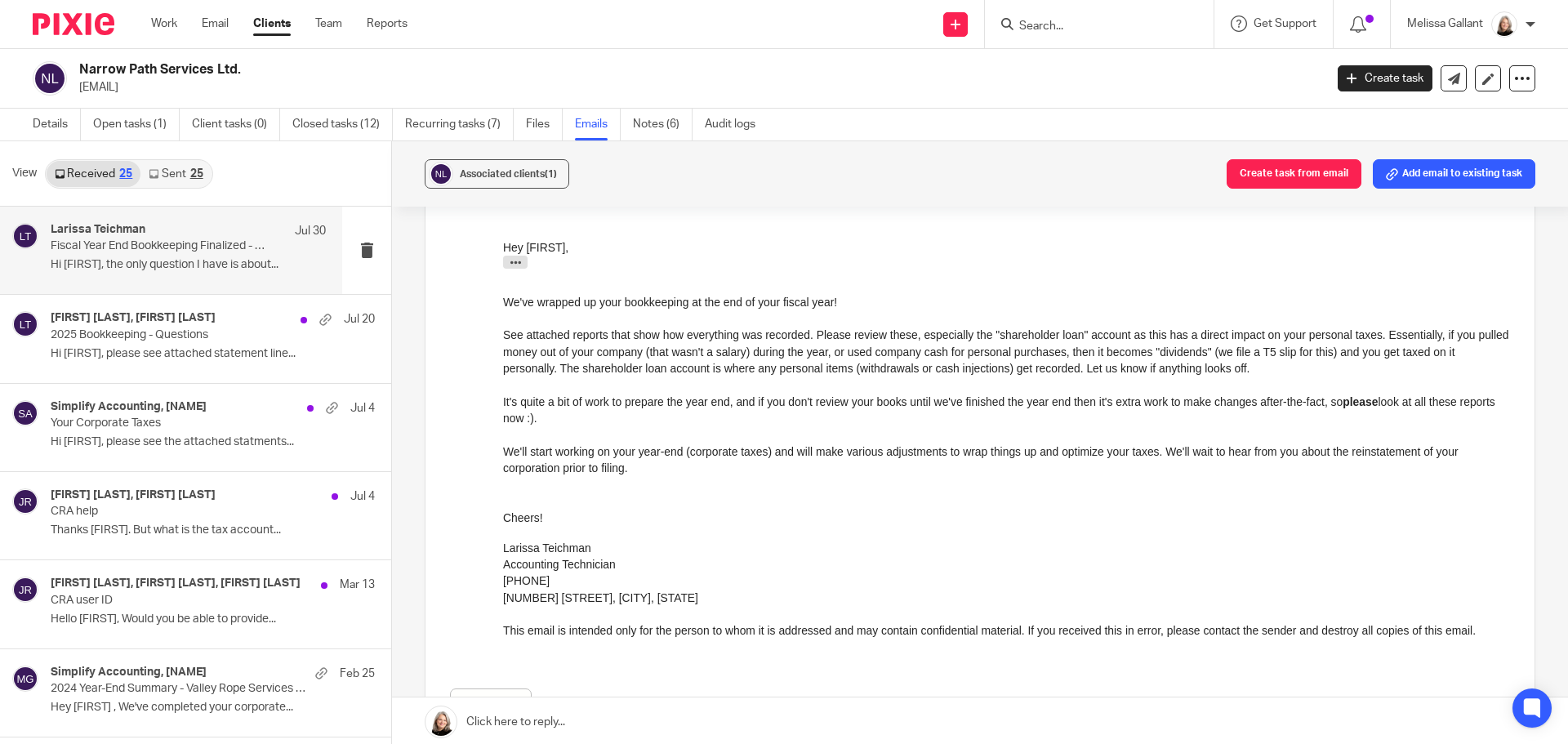 scroll, scrollTop: 163, scrollLeft: 0, axis: vertical 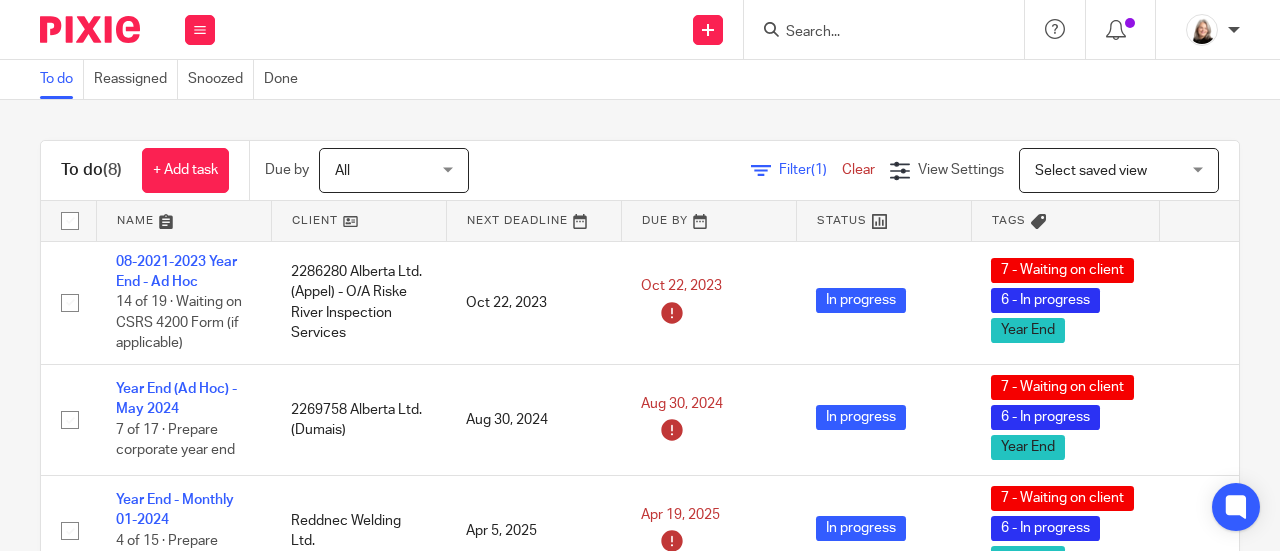 click at bounding box center [874, 33] 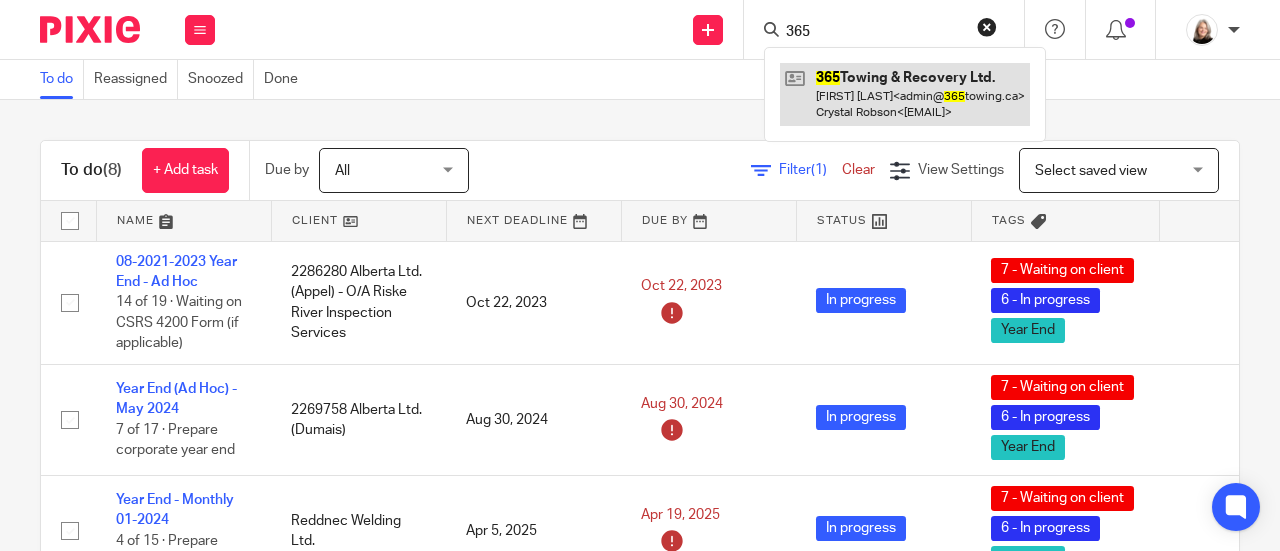 type on "365" 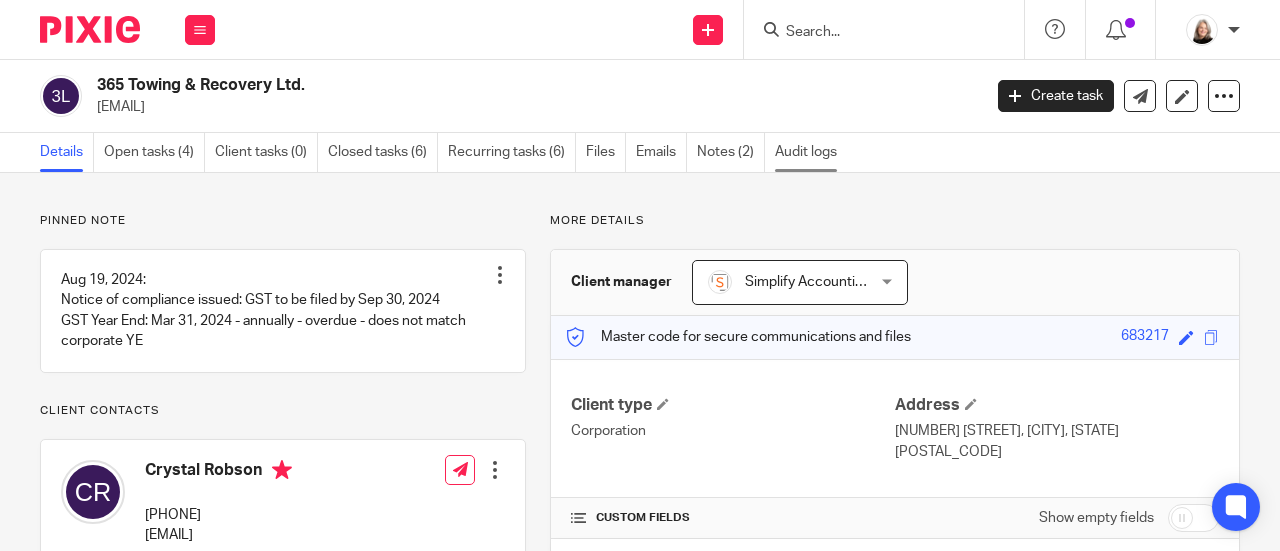 scroll, scrollTop: 0, scrollLeft: 0, axis: both 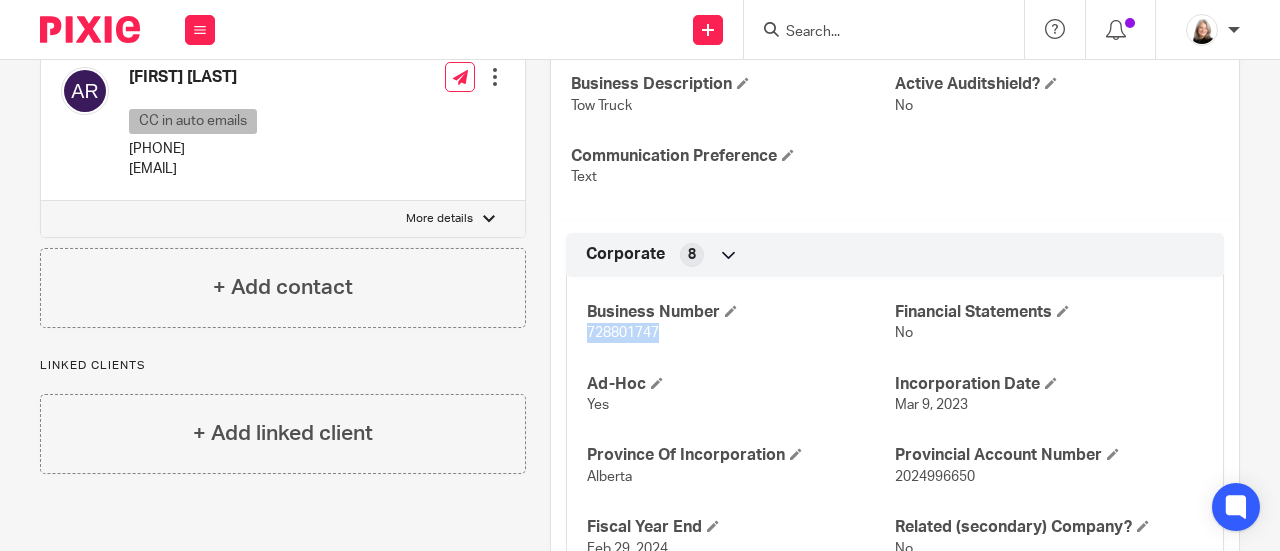 drag, startPoint x: 574, startPoint y: 305, endPoint x: 691, endPoint y: 313, distance: 117.273186 